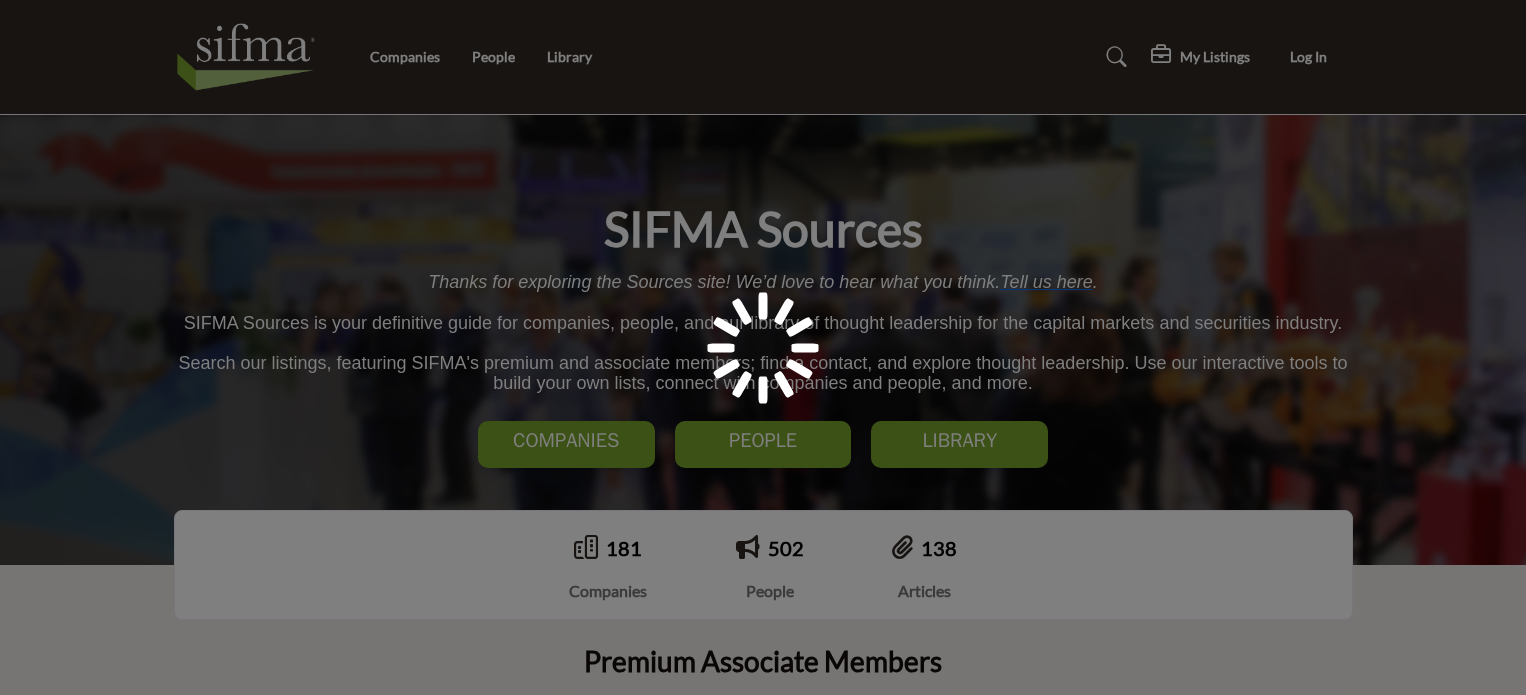 scroll, scrollTop: 0, scrollLeft: 0, axis: both 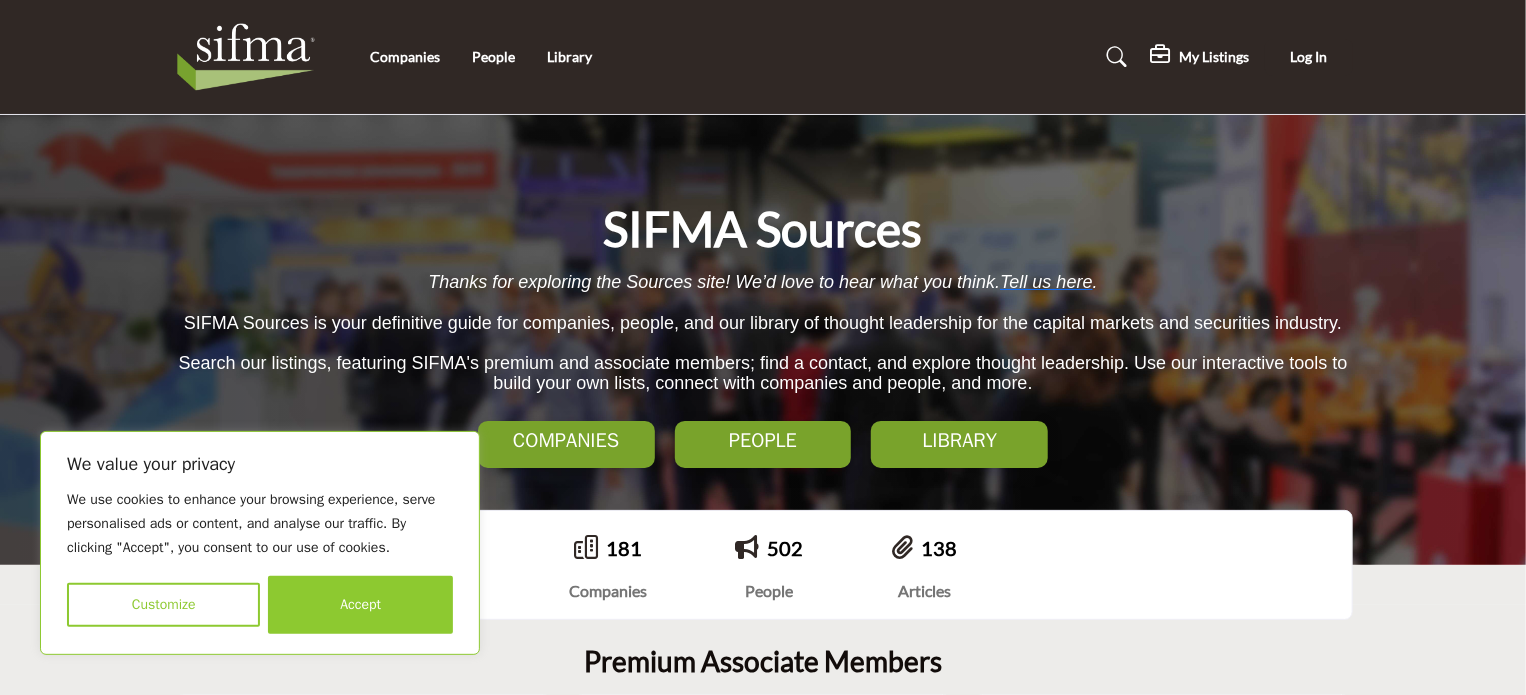 click on "SIFMA Sources
Thanks for exploring the Sources site! We’d love to hear what you think.  Tell us here .
SIFMA Sources is your definitive guide for companies, people, and our library of thought leadership for the capital markets and securities industry.
Search our listings, featuring SIFMA's premium and associate members; find a contact, and explore thought leadership. Use our interactive tools to build your own lists, connect with companies and people, and more.
COMPANIES" at bounding box center [763, 340] 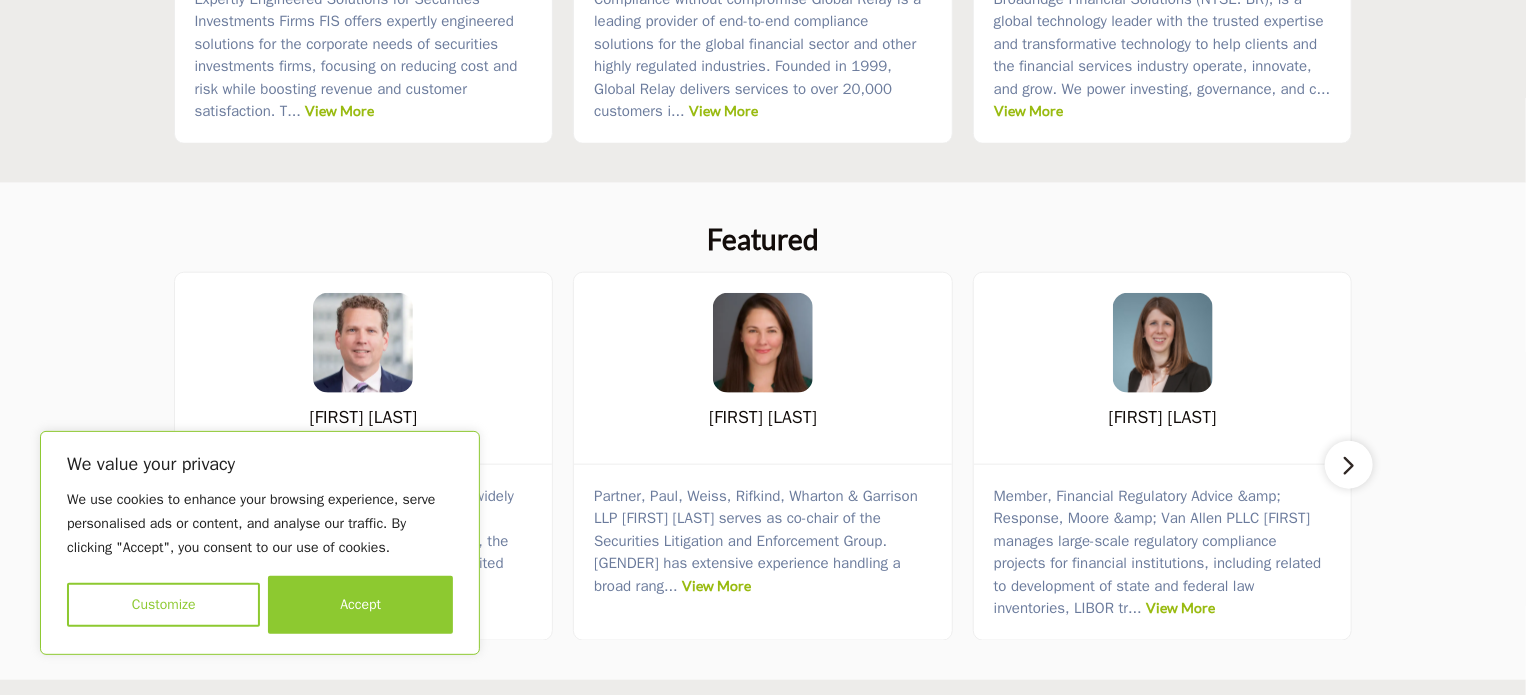 scroll, scrollTop: 875, scrollLeft: 0, axis: vertical 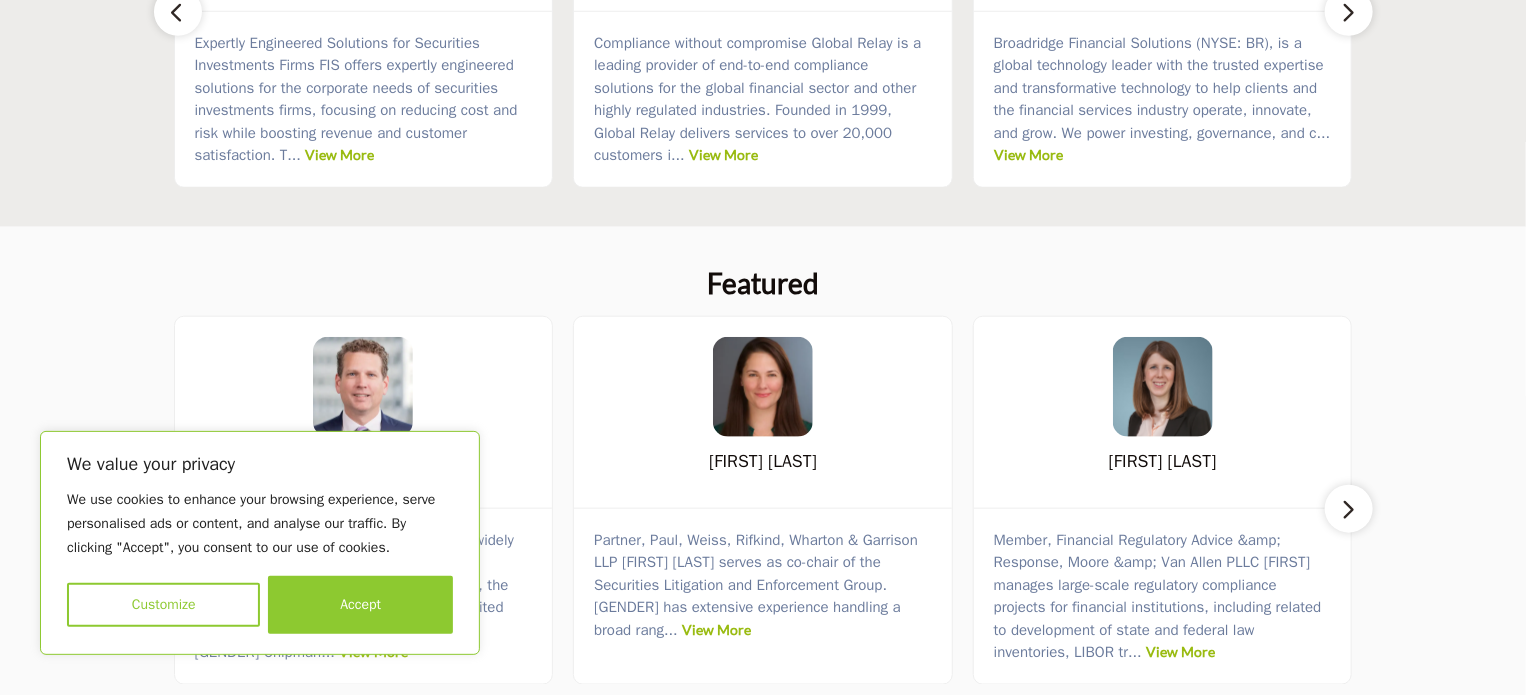 click at bounding box center (1349, 509) 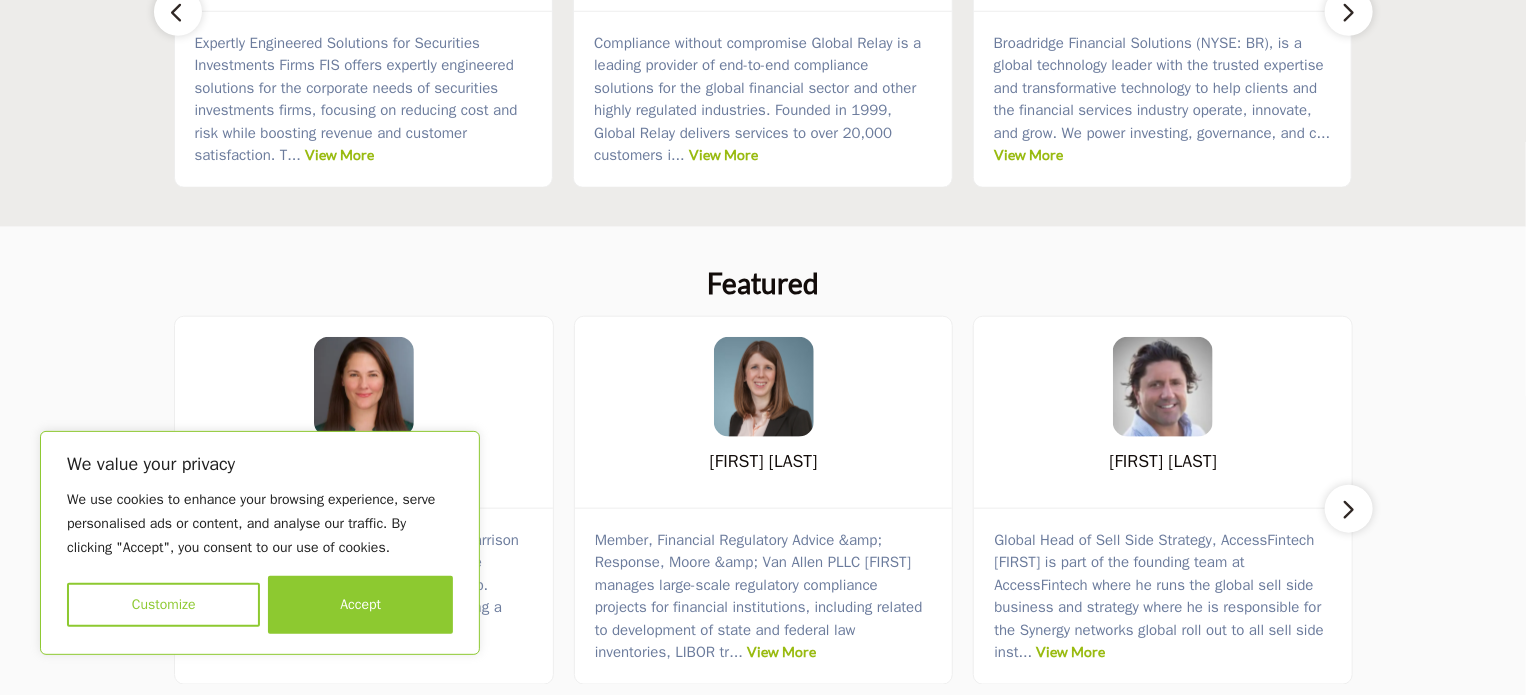 click at bounding box center [1349, 509] 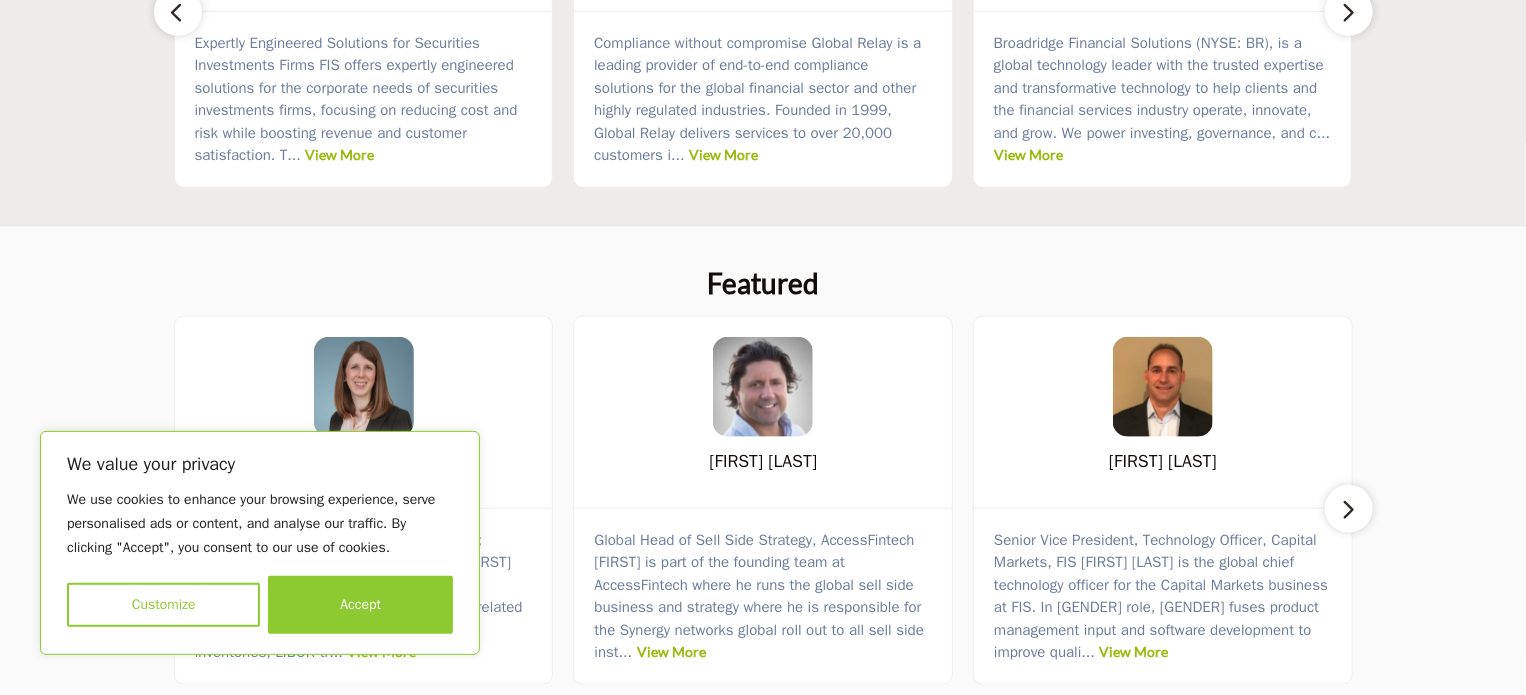 click at bounding box center [1349, 509] 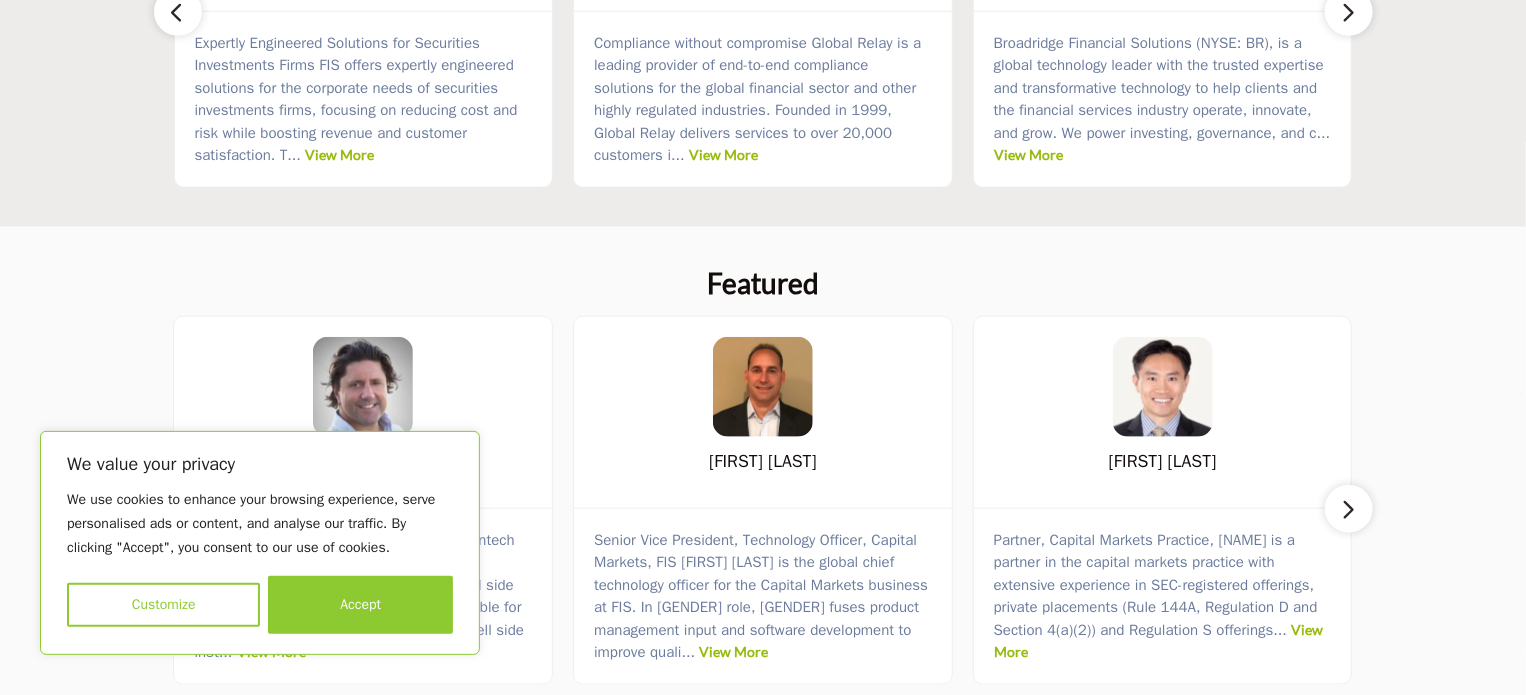 click at bounding box center [1349, 509] 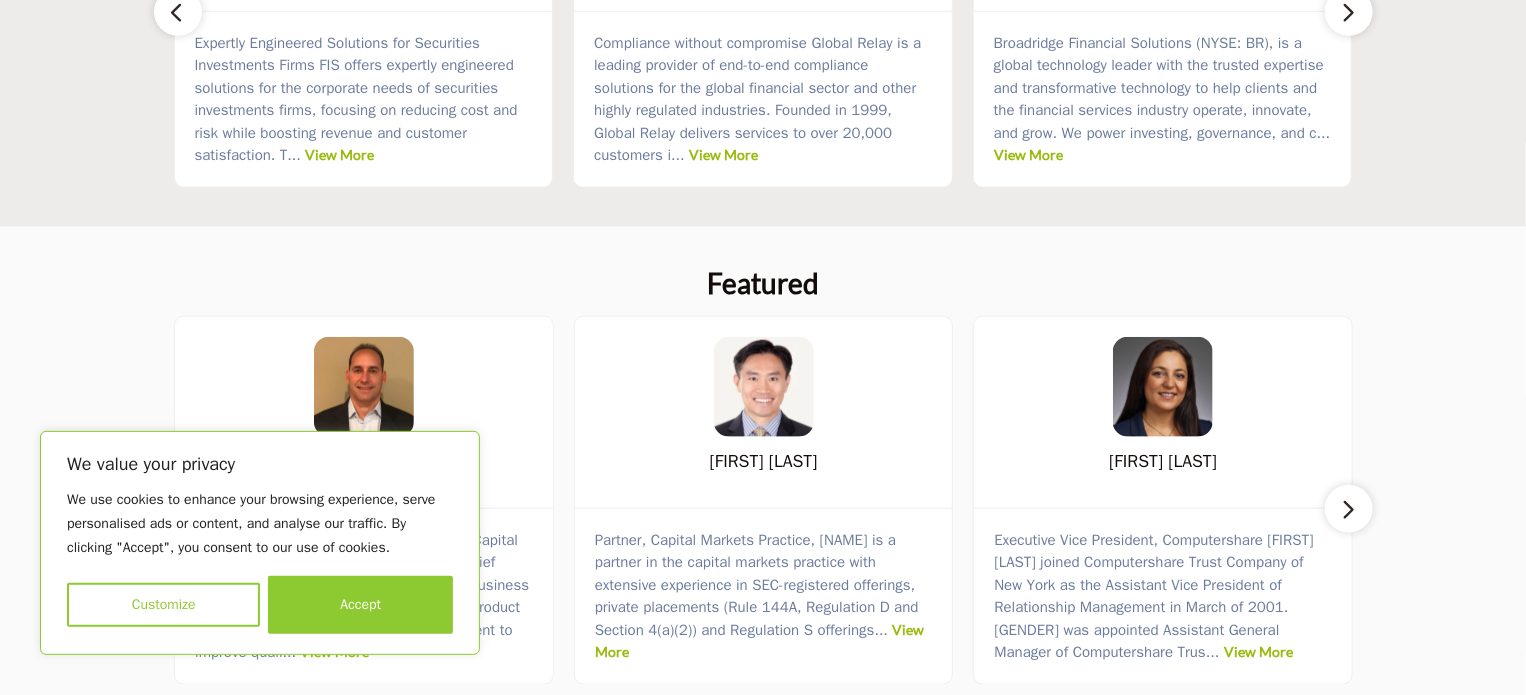 click at bounding box center (1349, 509) 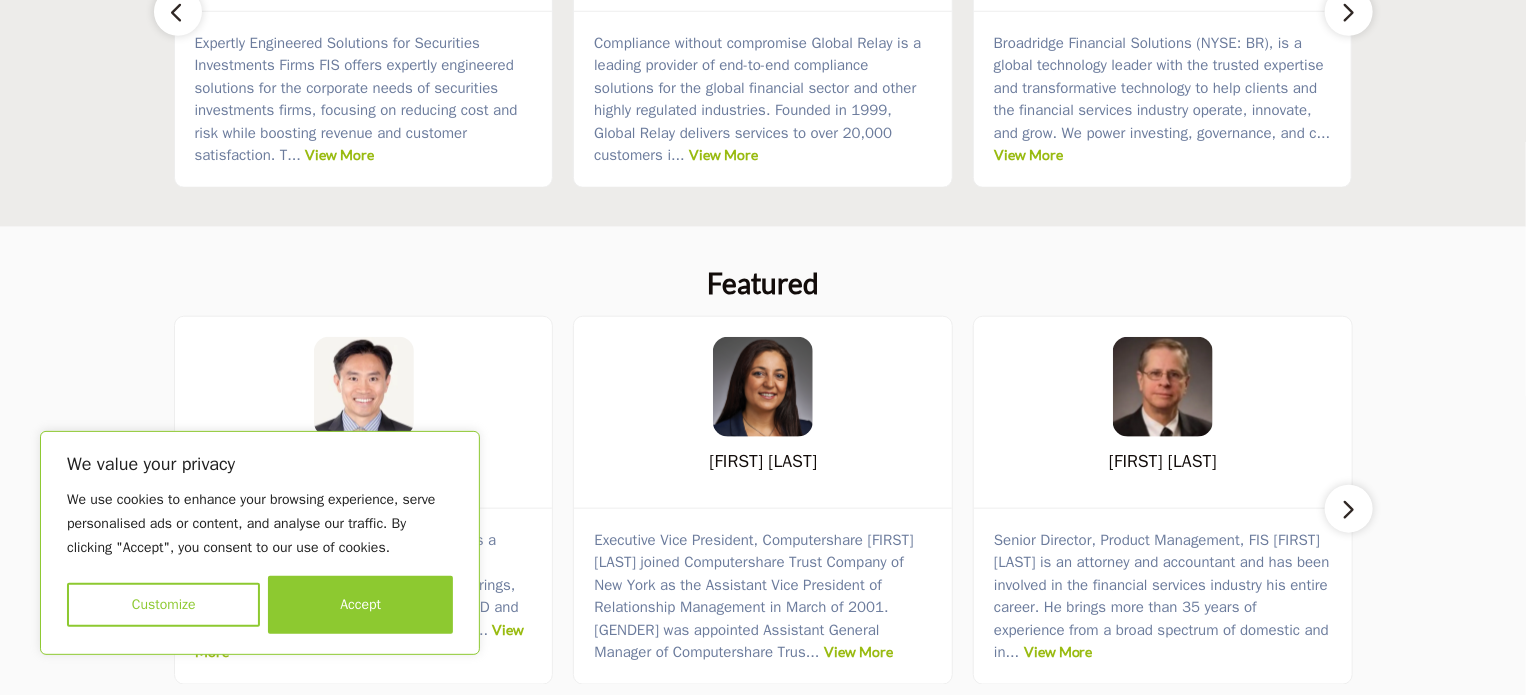 click at bounding box center [1349, 509] 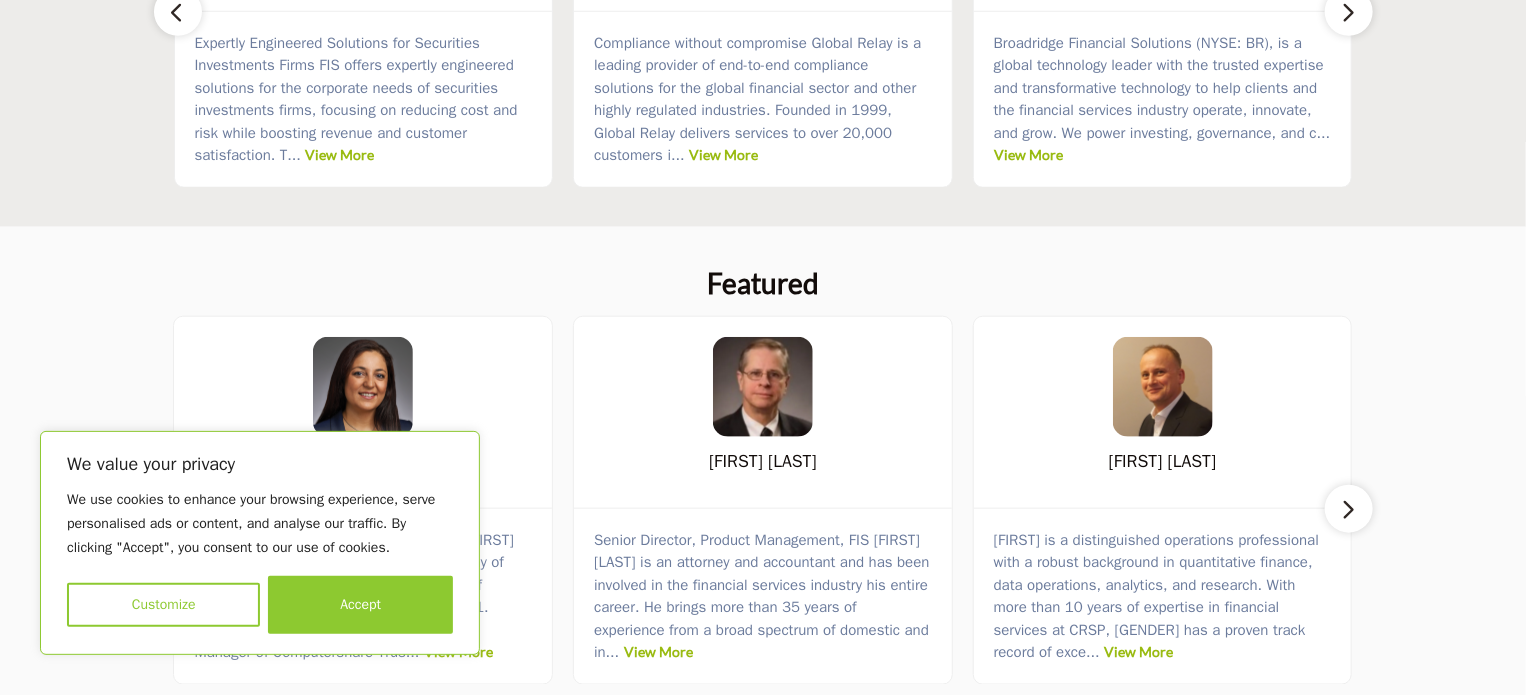 click at bounding box center (1349, 509) 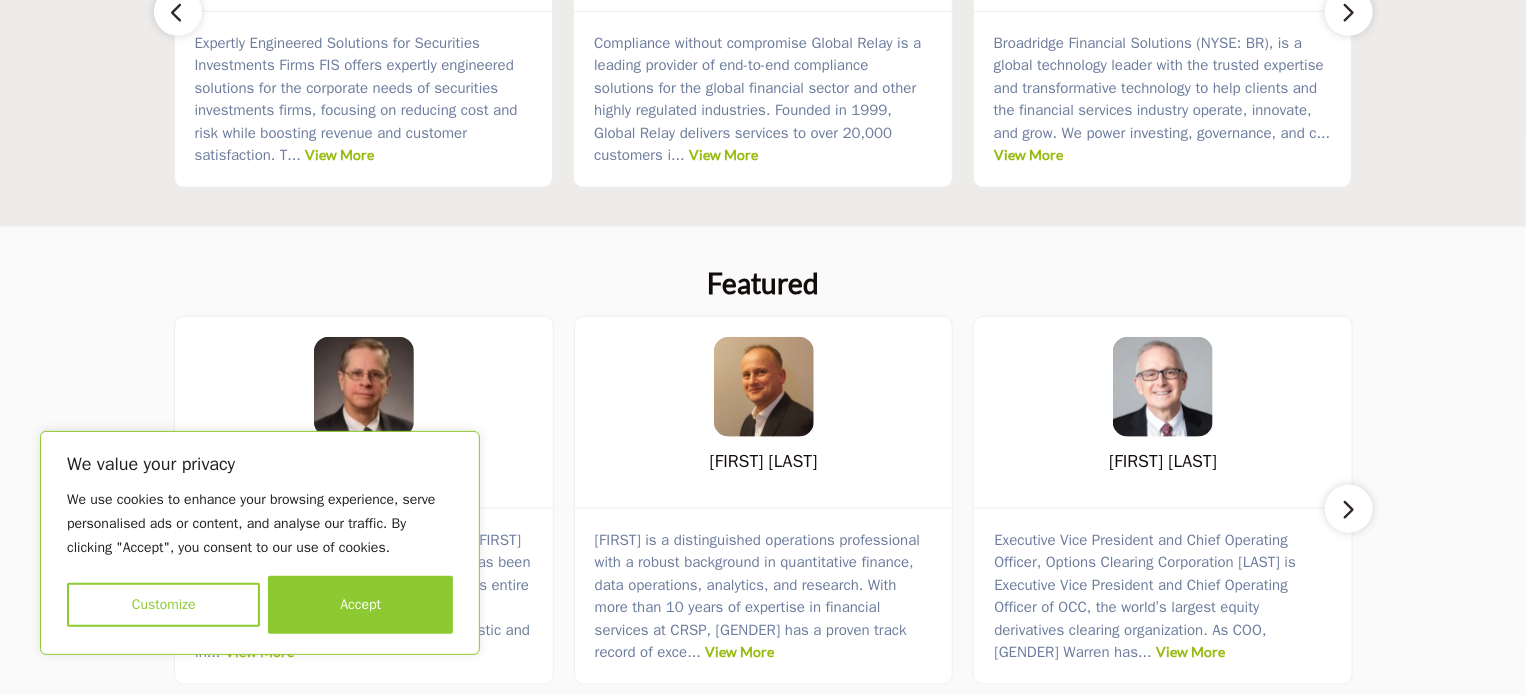 click at bounding box center [1349, 509] 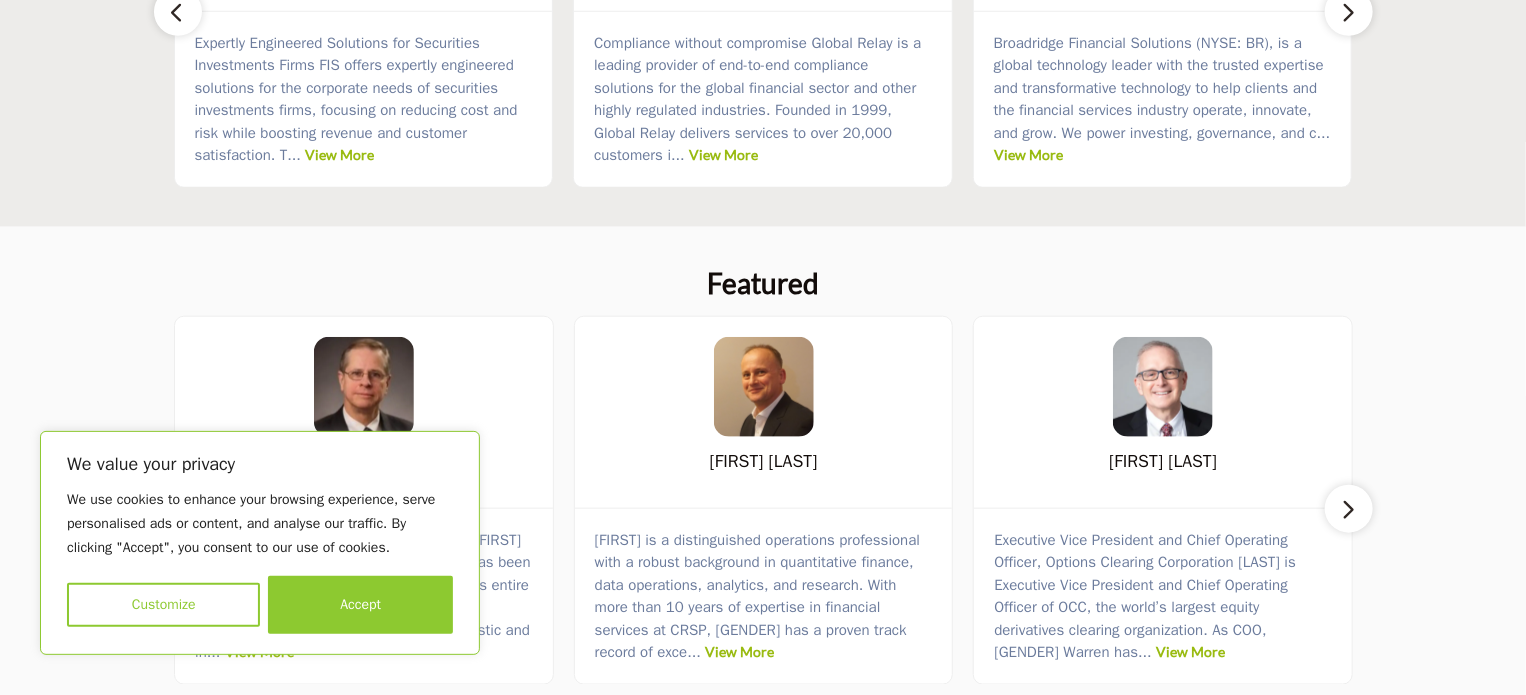 click at bounding box center (1349, 509) 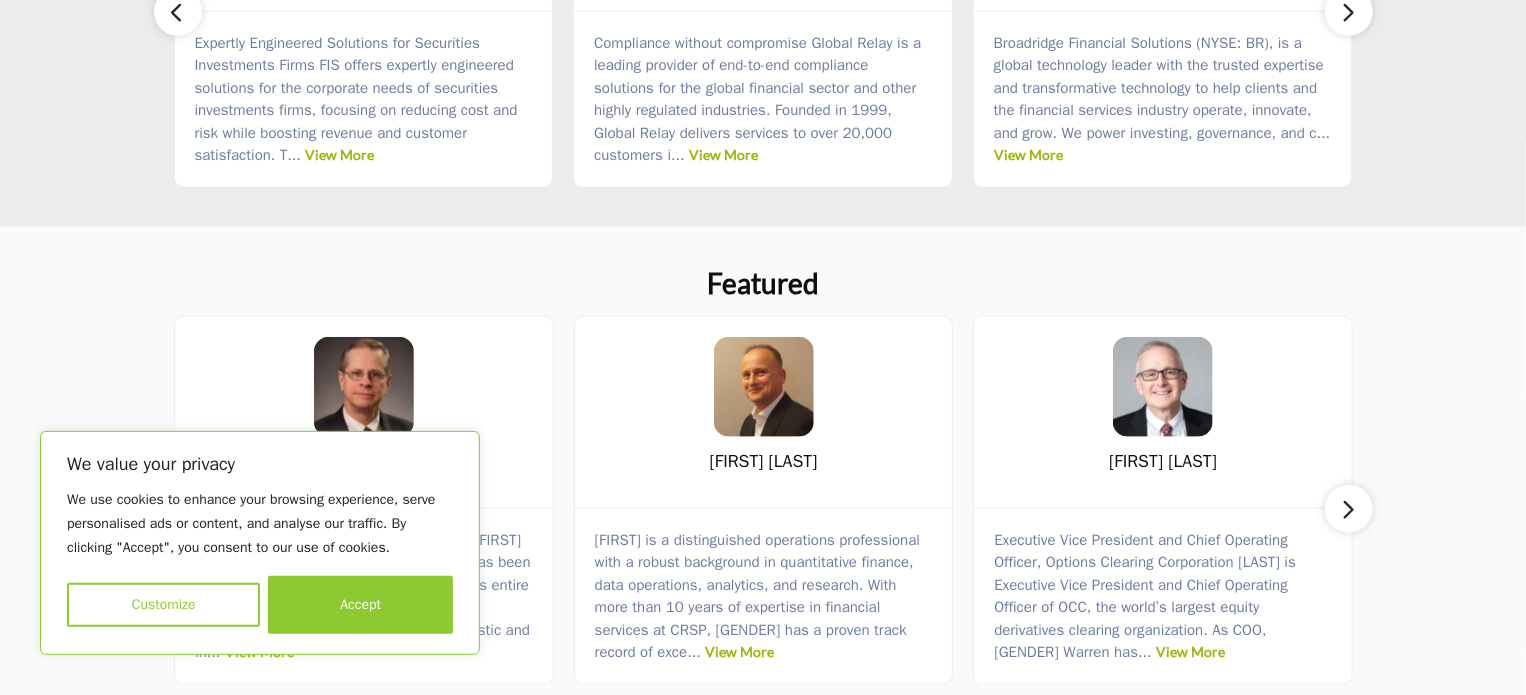 click on "We value your privacy        We use cookies to enhance your browsing experience, serve personalised ads or content, and analyse our traffic. By clicking "Accept", you consent to our use of cookies.        Customize    Accept                    Customize Consent Preferences             We use cookies to help you navigate efficiently and perform certain functions. You will find detailed information about all cookies under each consent category below. The cookies that are categorized as "Necessary" are stored on your browser as they are essential for enabling the basic functionalities of the site....  Show more        Necessary Always Active Necessary cookies are required to enable the basic features of this site, such as providing secure log-in or adjusting your consent preferences. These cookies do not store any personally identifiable data. Cookie .AspNetCore.Antiforgery.* Duration session Description This cookie is set by Microsoft AspNet for the purpose of Anti-forgery protection. m" at bounding box center (763, 1456) 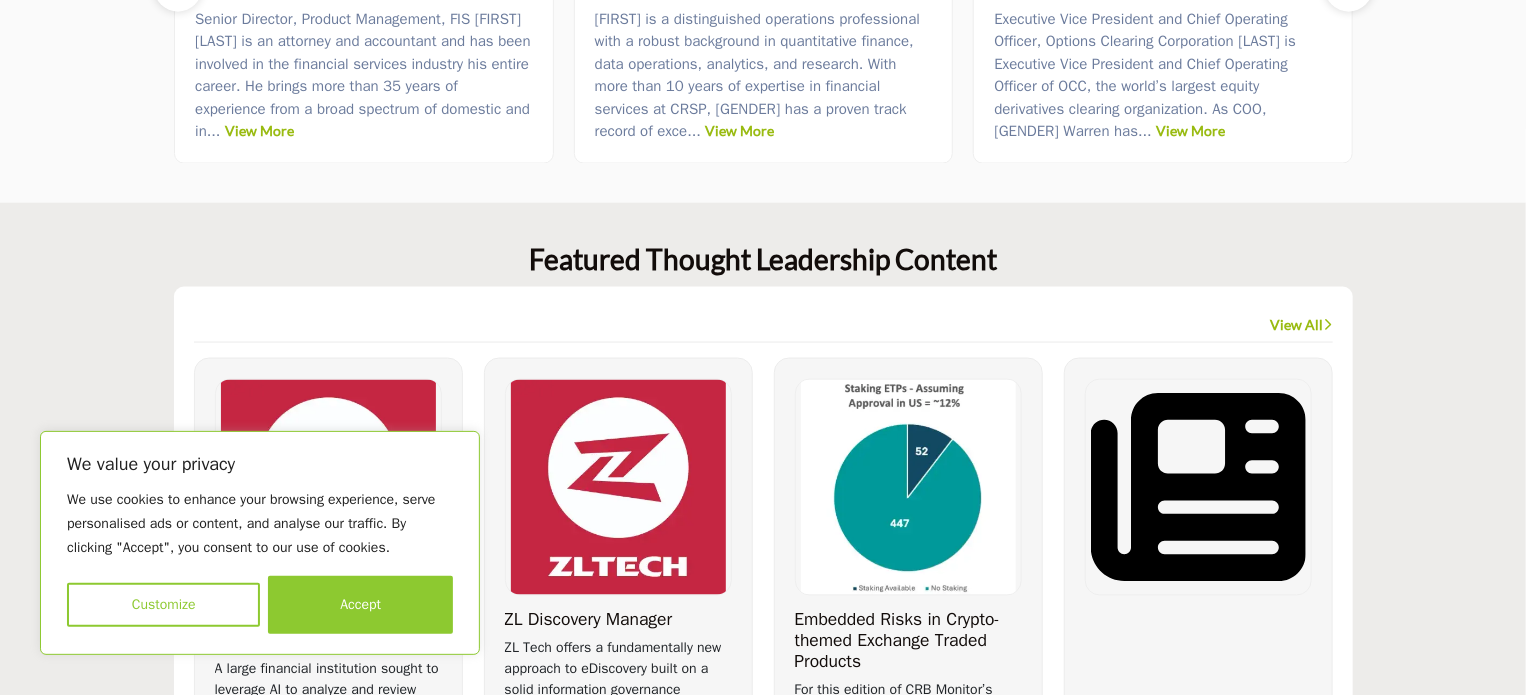 scroll, scrollTop: 1412, scrollLeft: 0, axis: vertical 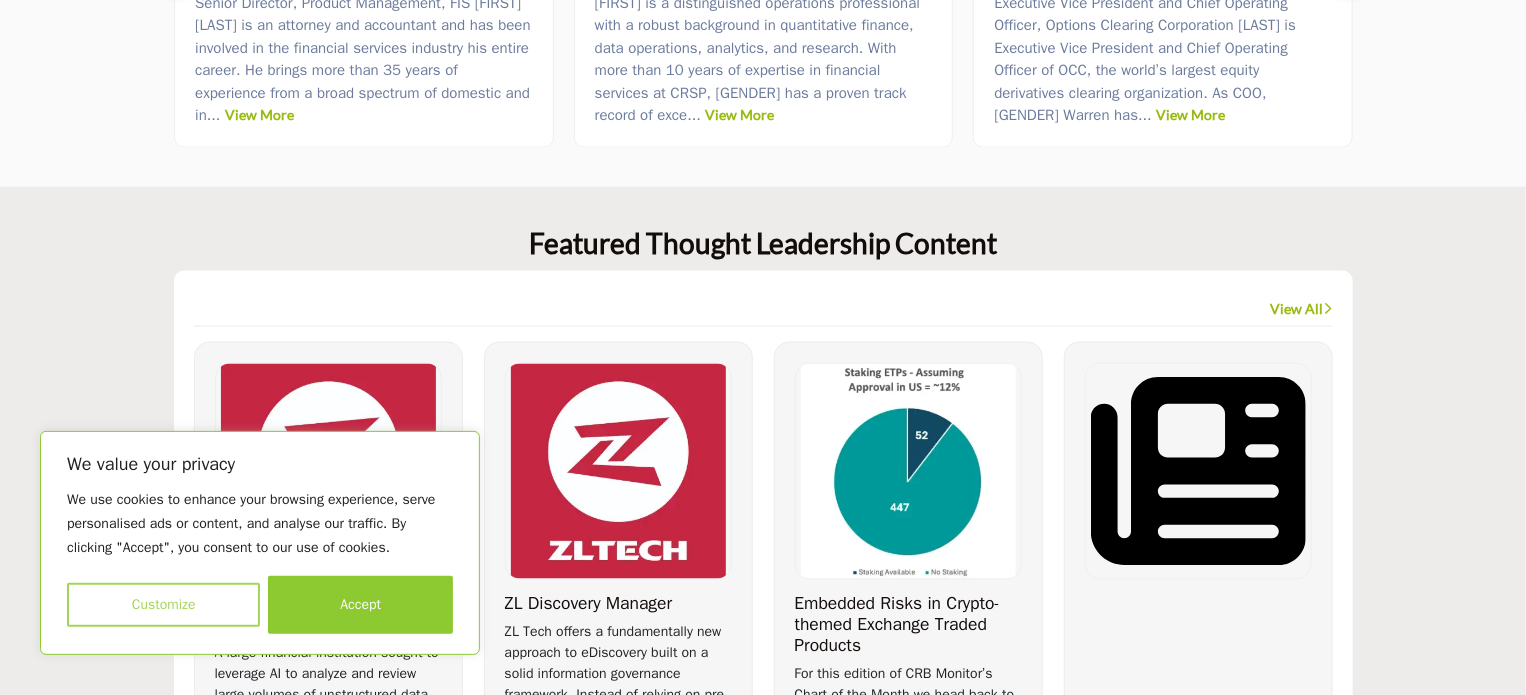 click on "Customize" at bounding box center (163, 605) 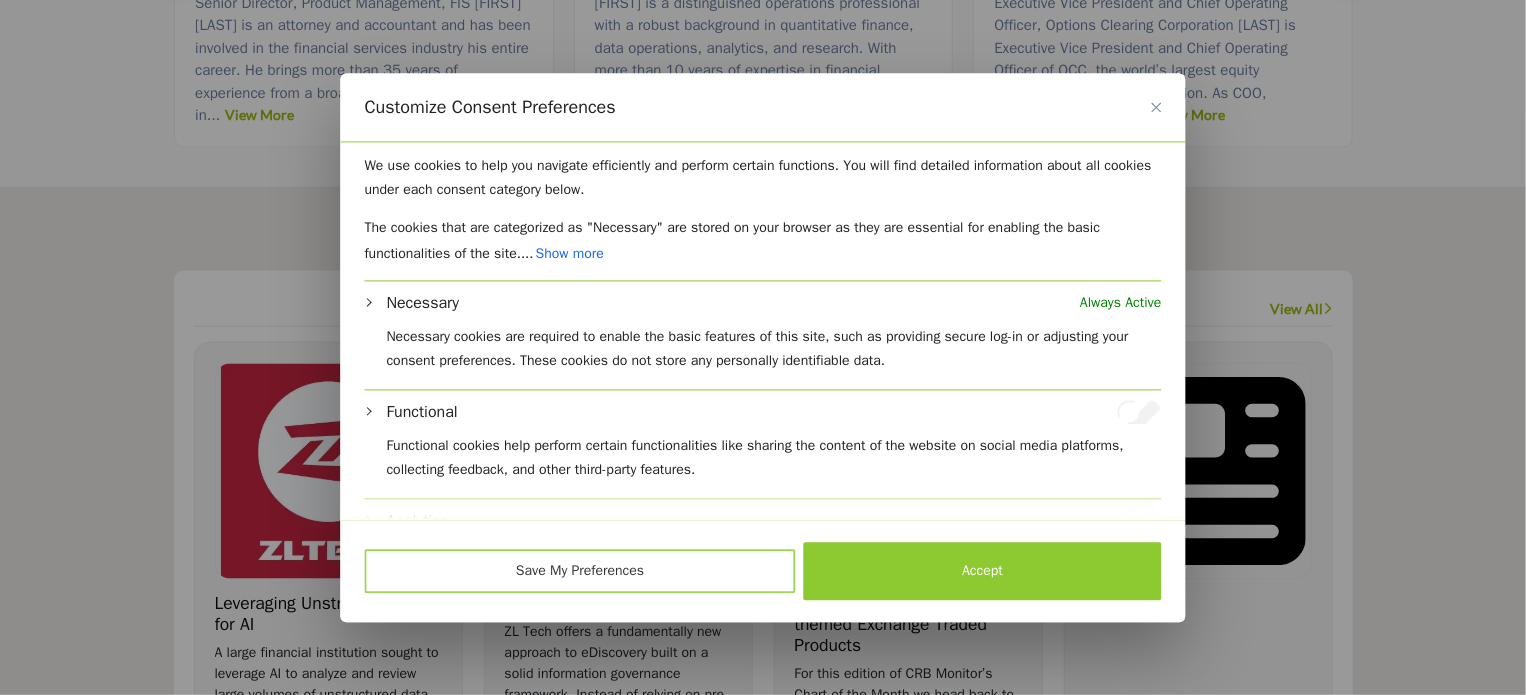 click on "Save My Preferences" at bounding box center [580, 571] 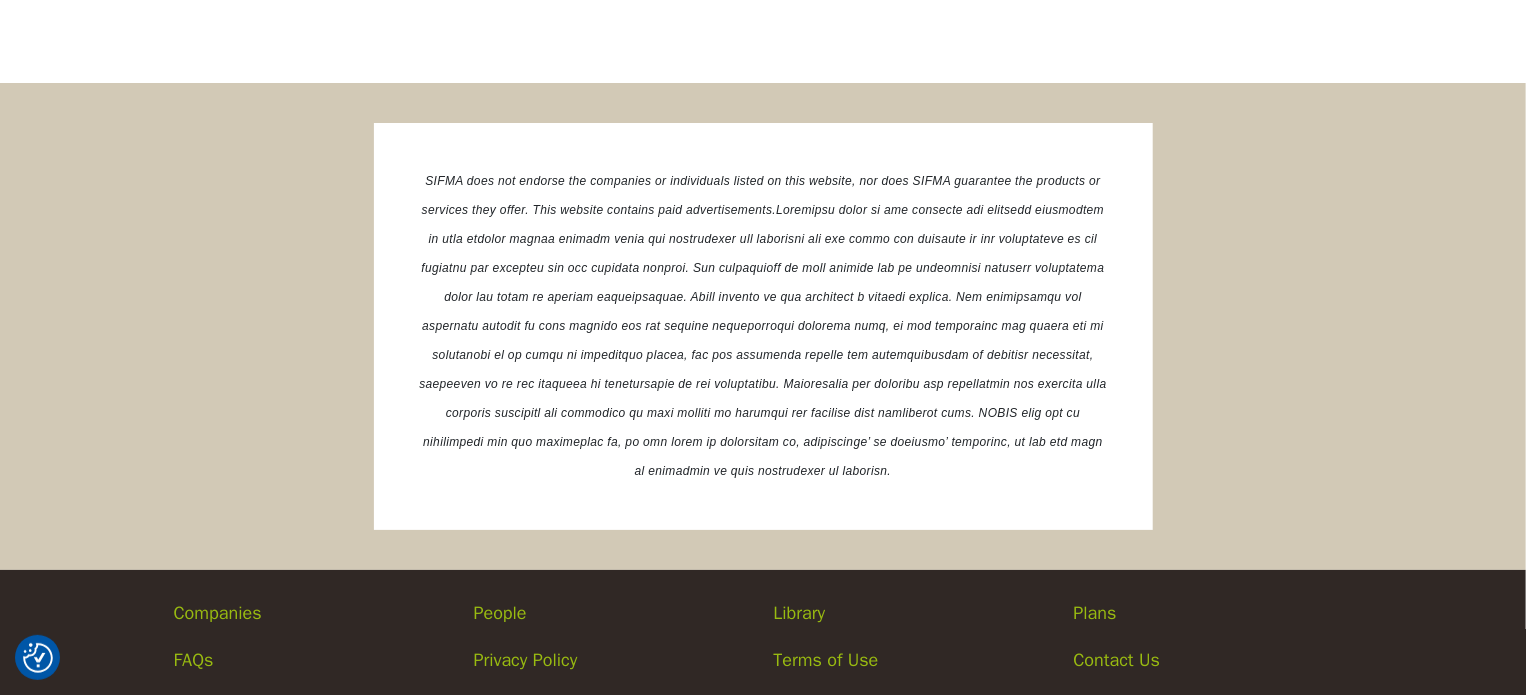 scroll, scrollTop: 3792, scrollLeft: 0, axis: vertical 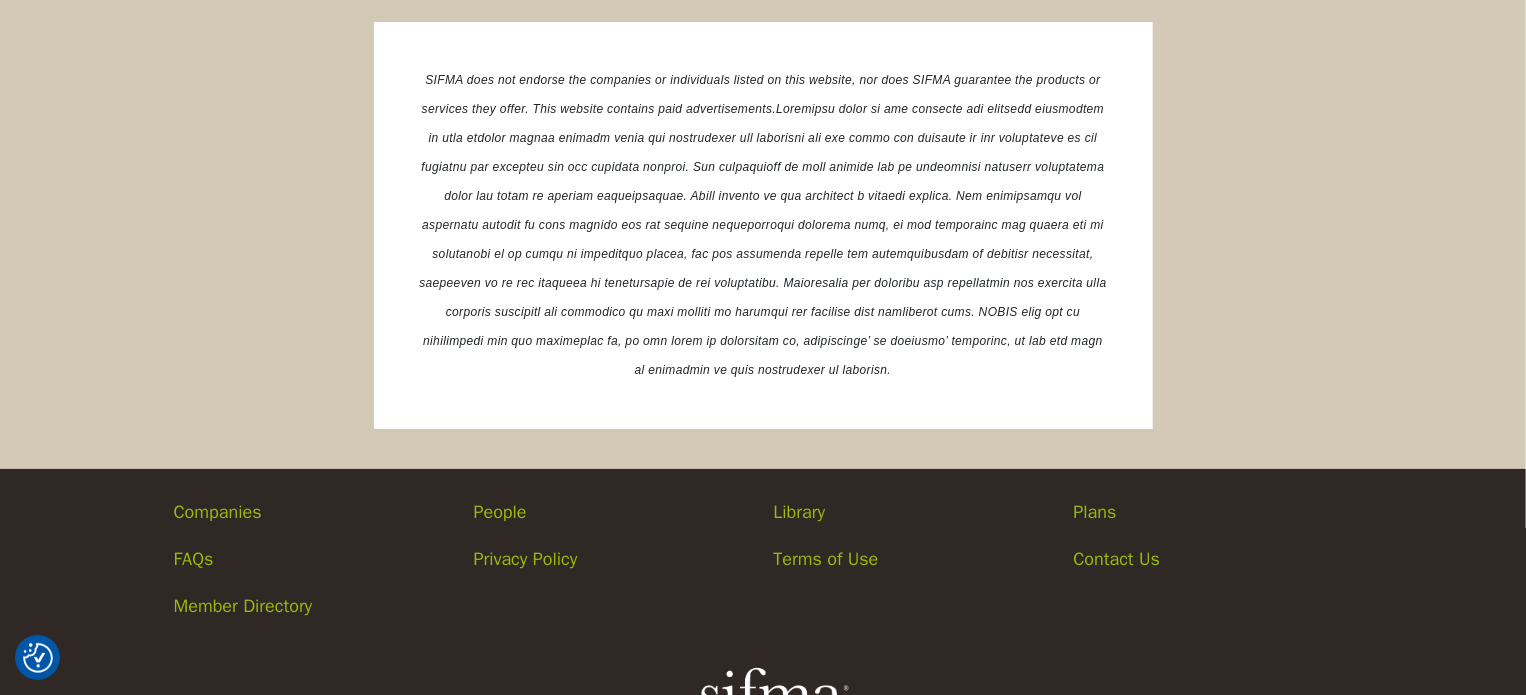 click on "Companies" at bounding box center [313, 512] 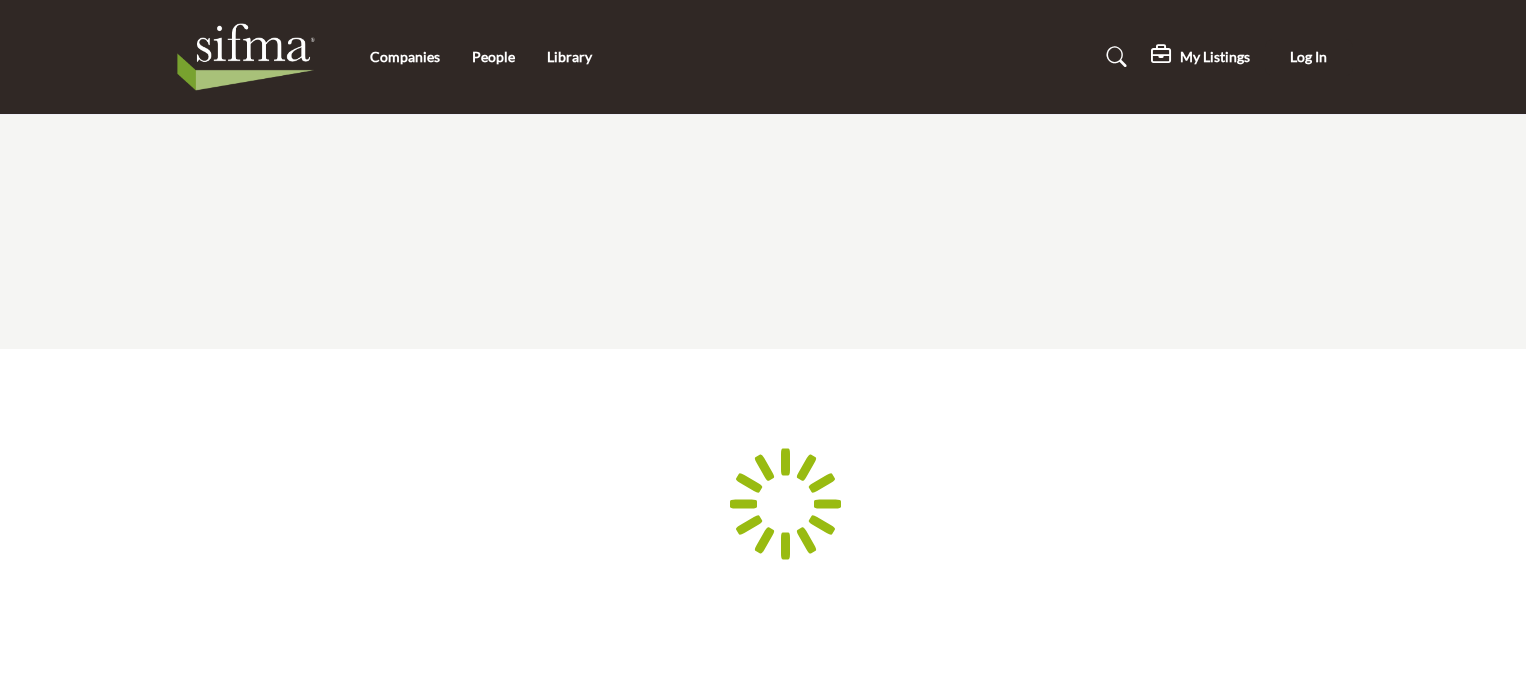 scroll, scrollTop: 0, scrollLeft: 0, axis: both 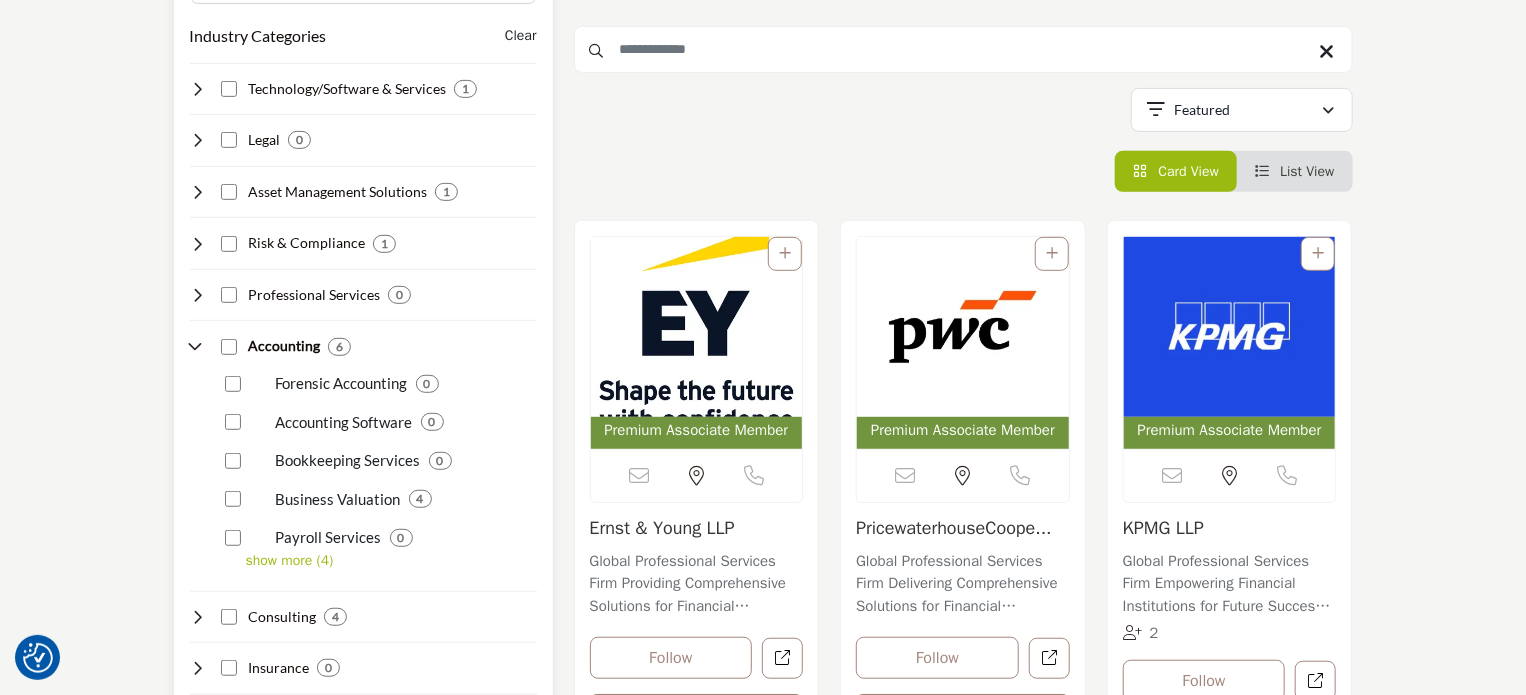click on "show more (4)" at bounding box center [391, 560] 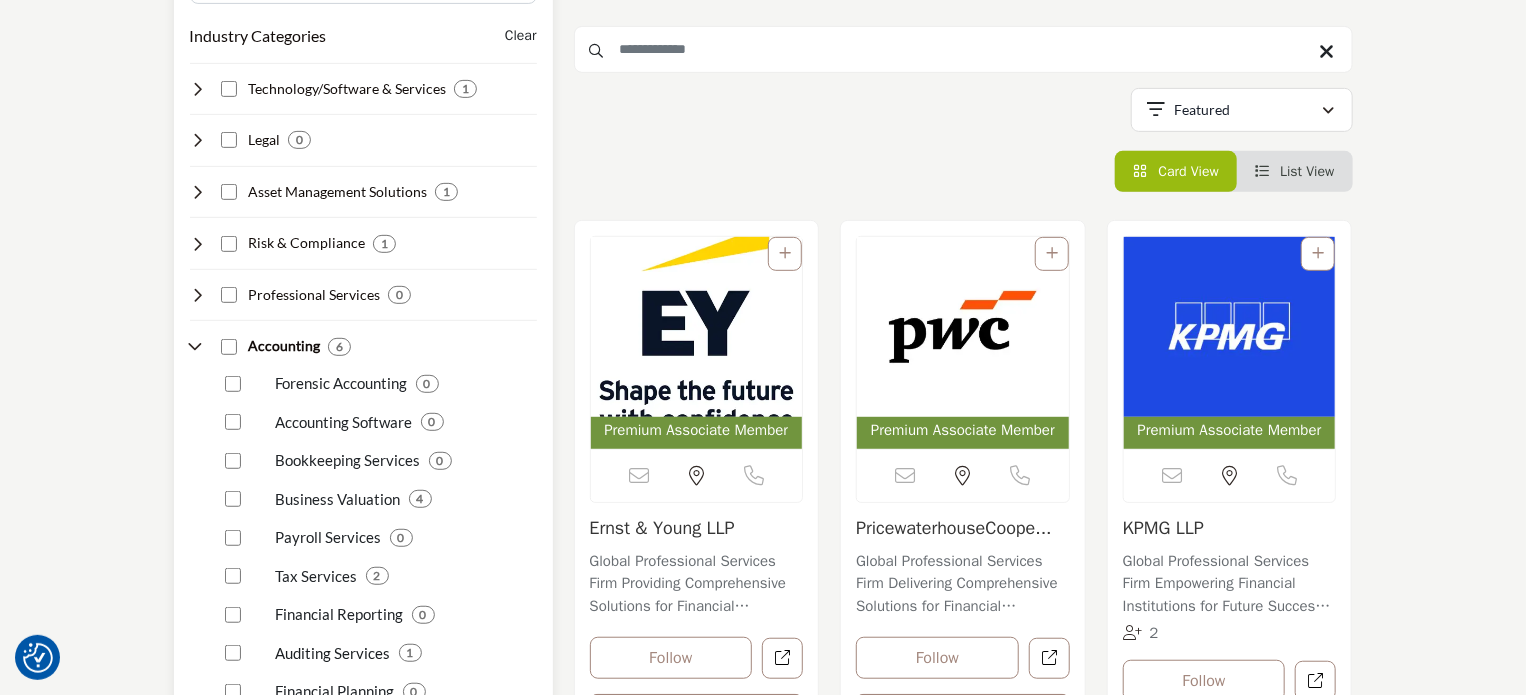 click on "Auditing Services" at bounding box center (333, 653) 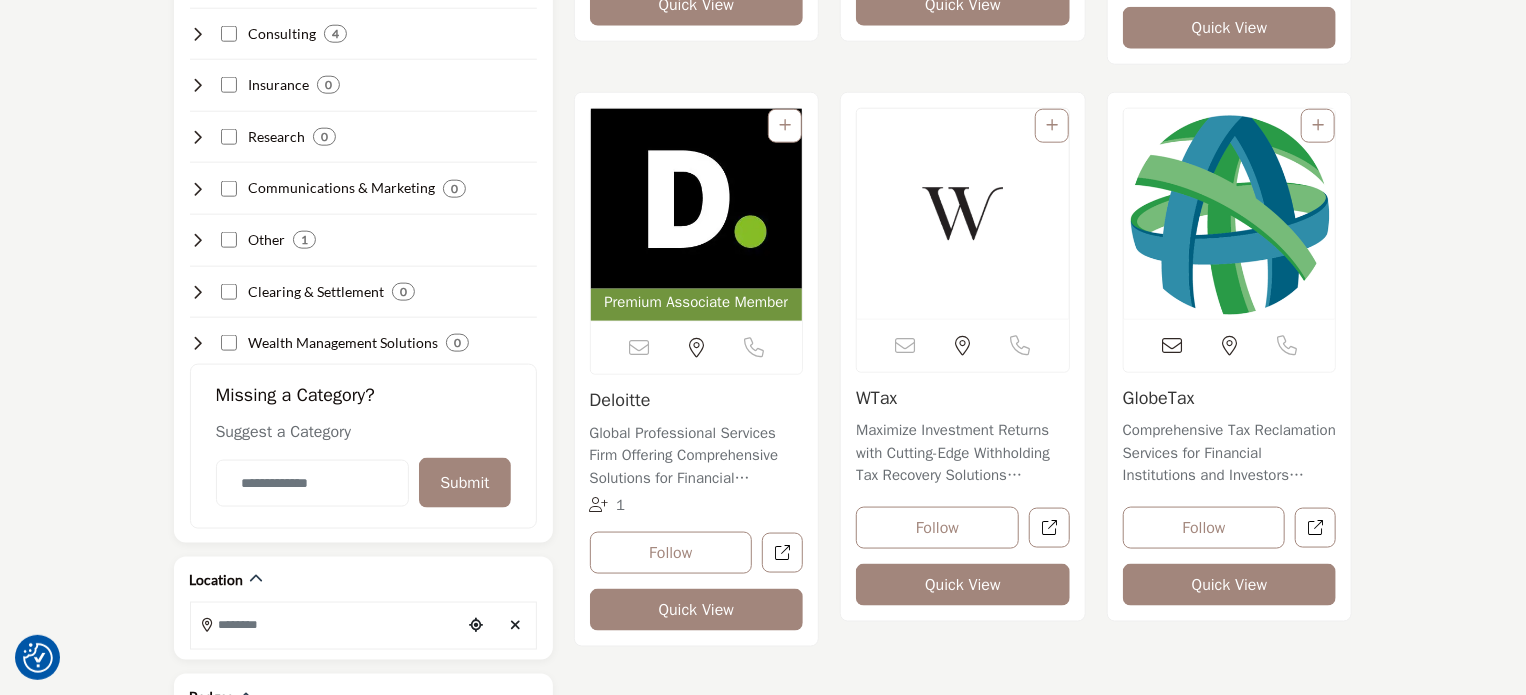 scroll, scrollTop: 1190, scrollLeft: 0, axis: vertical 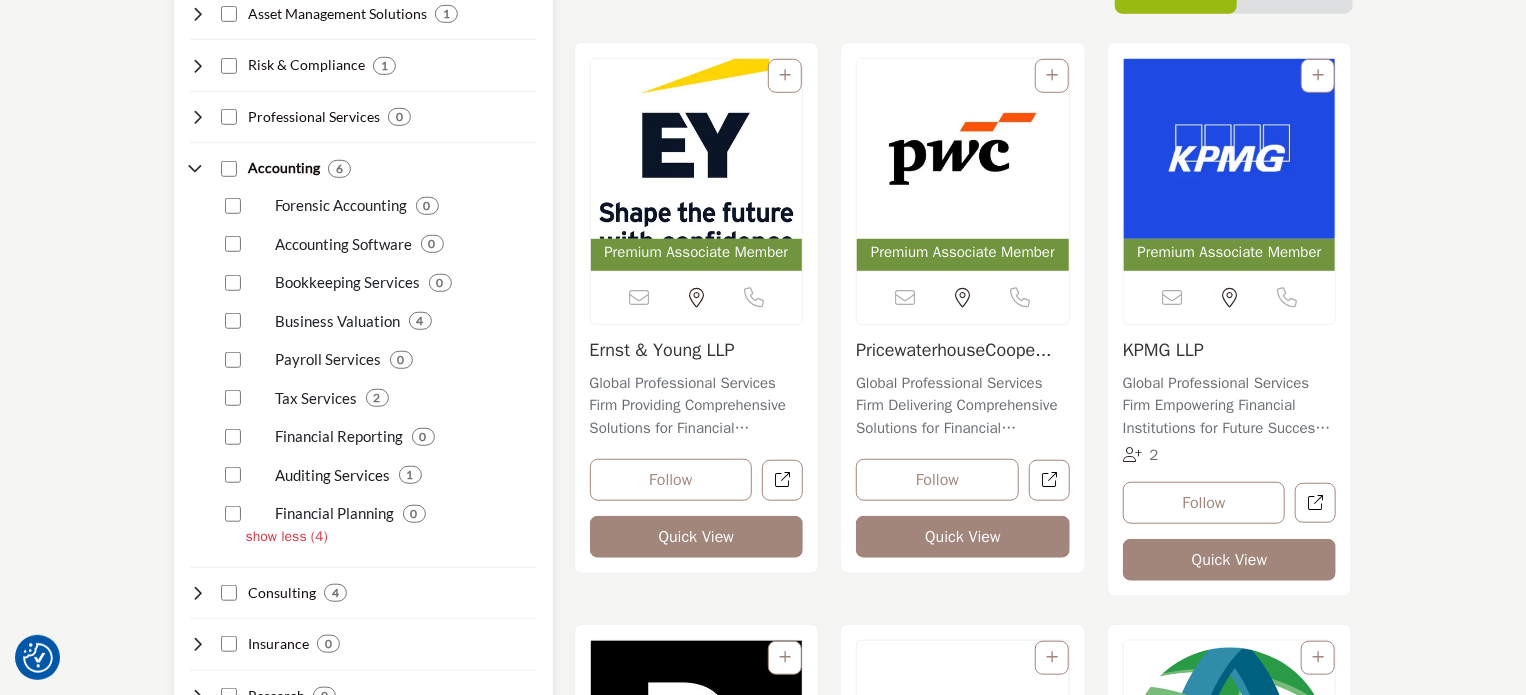 click on "Auditing Services" at bounding box center (333, 475) 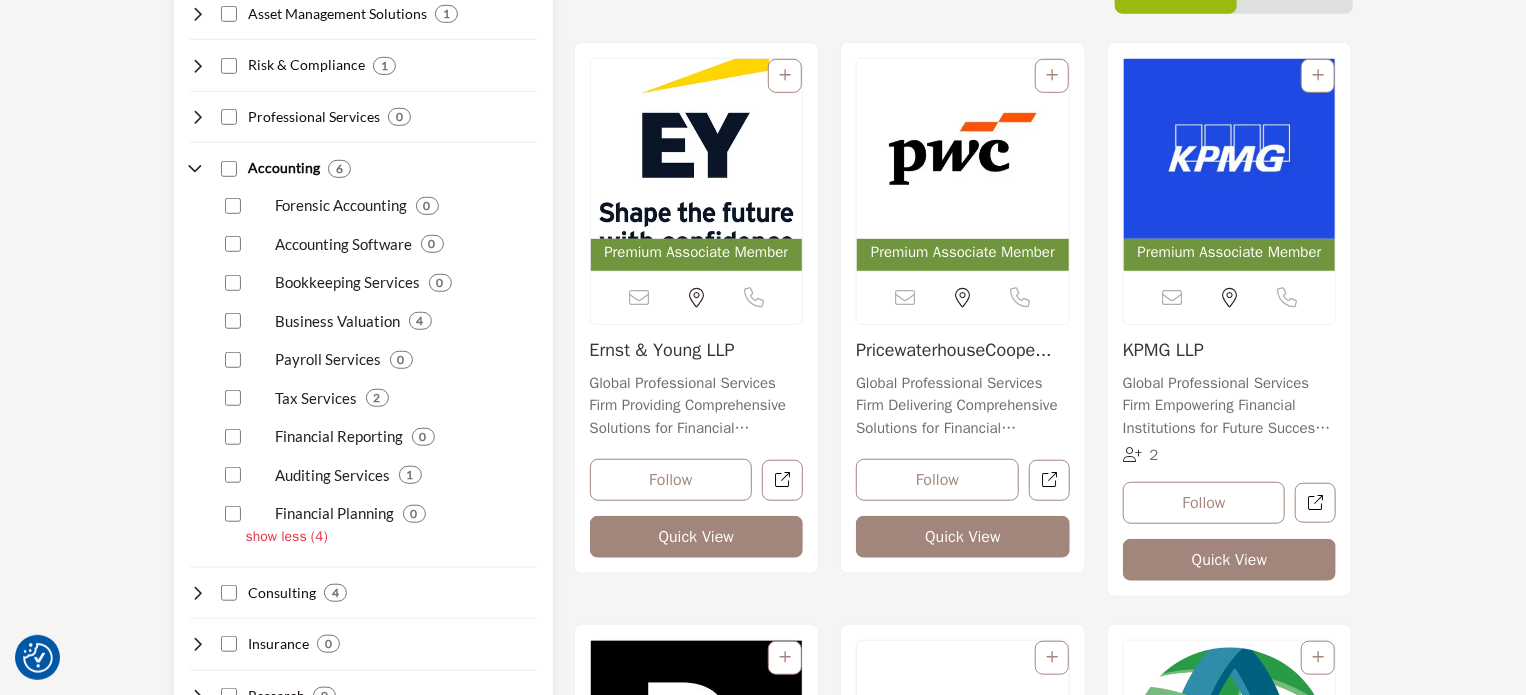 click on "Business Valuation" at bounding box center [338, 321] 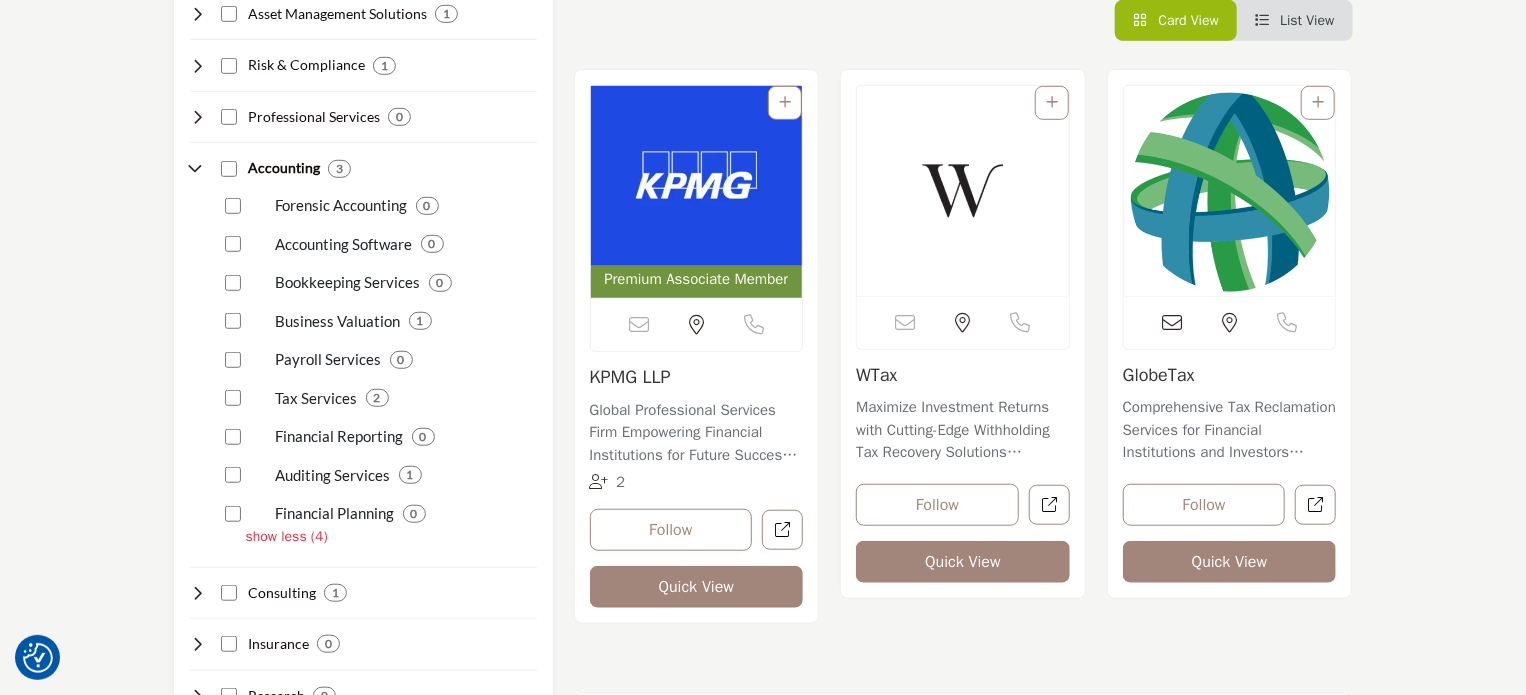 scroll, scrollTop: 0, scrollLeft: 0, axis: both 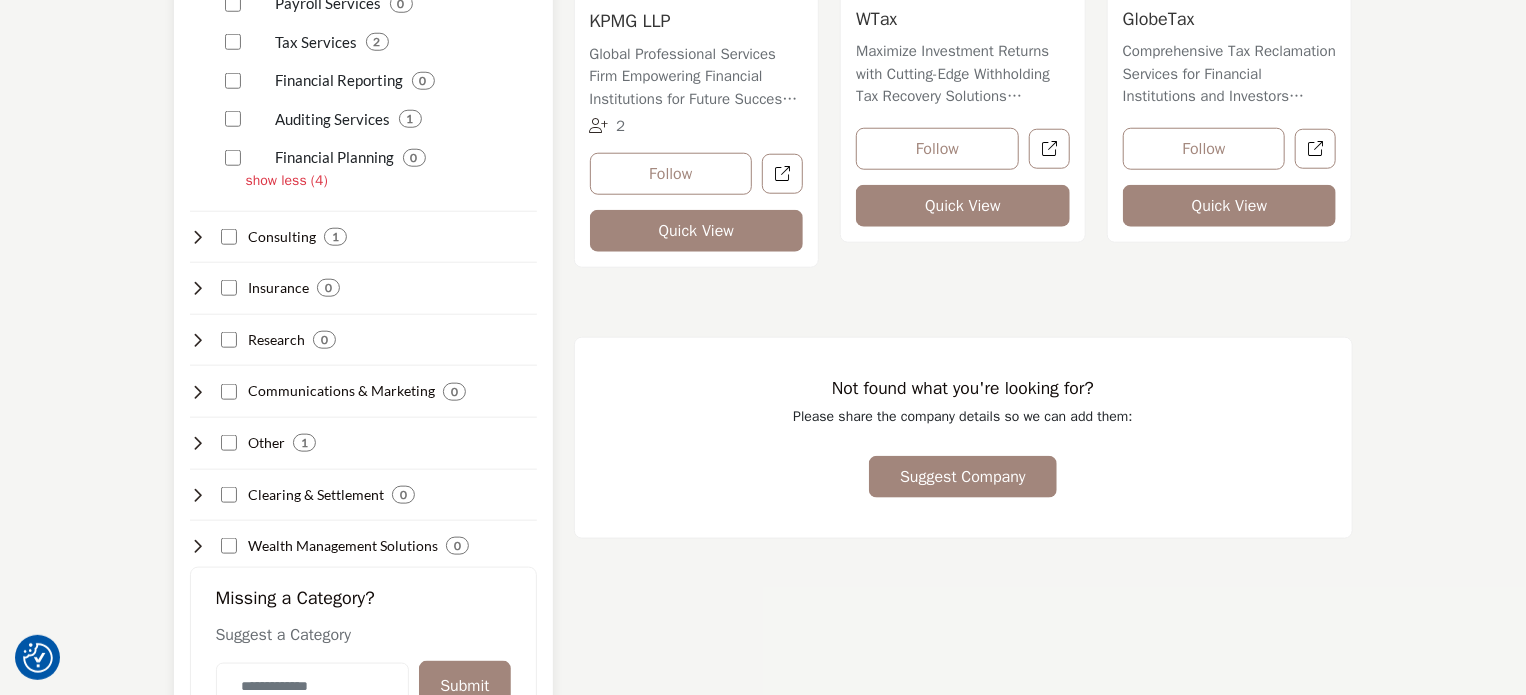 click on "show less (4)" at bounding box center (391, 180) 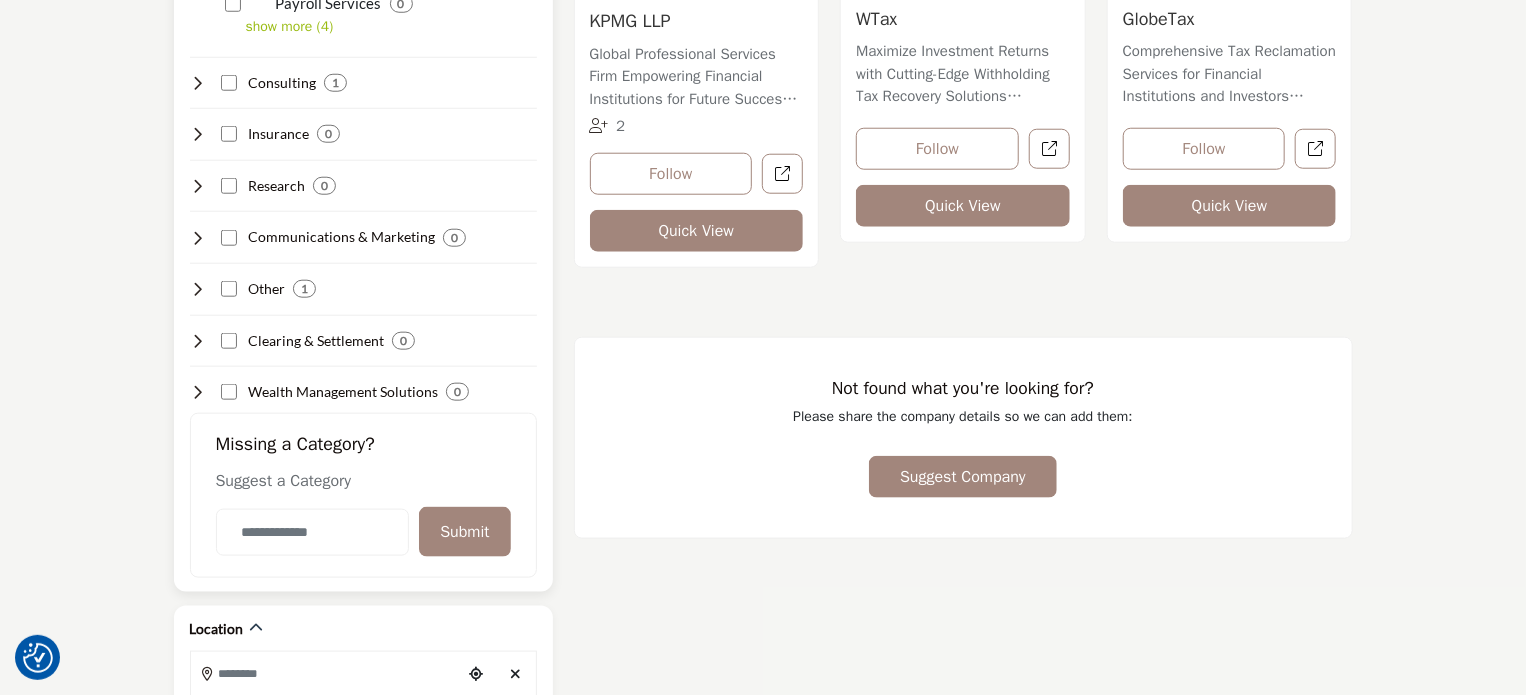 click on "Other" at bounding box center (266, 289) 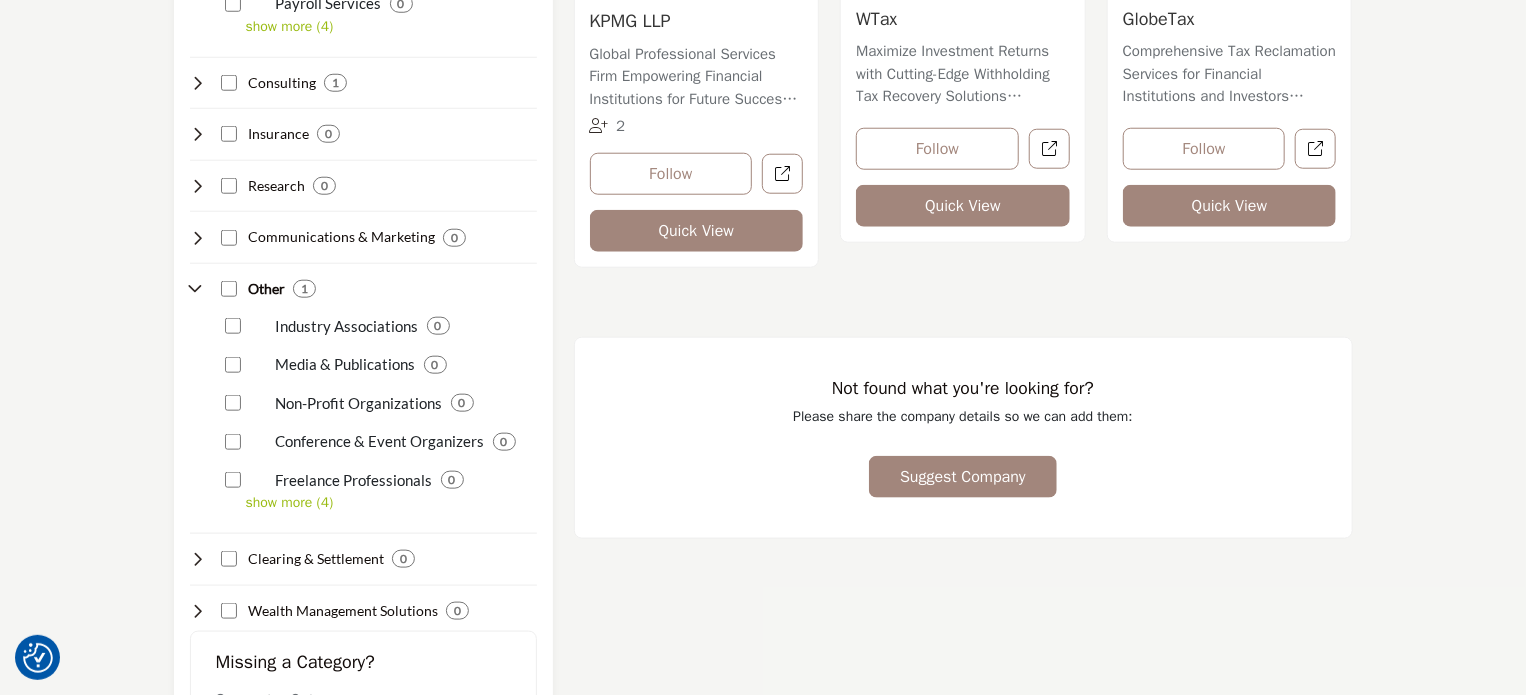 scroll, scrollTop: 329, scrollLeft: 0, axis: vertical 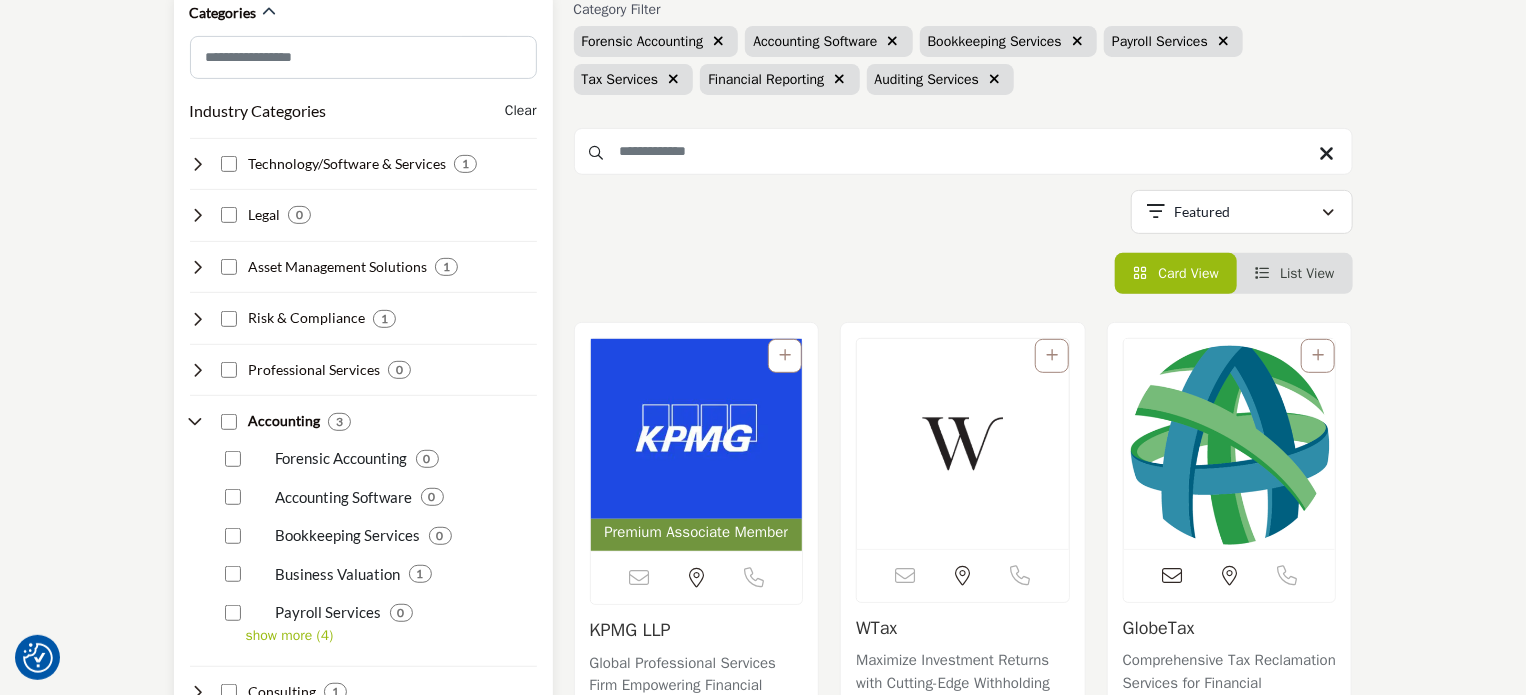 click at bounding box center [198, 422] 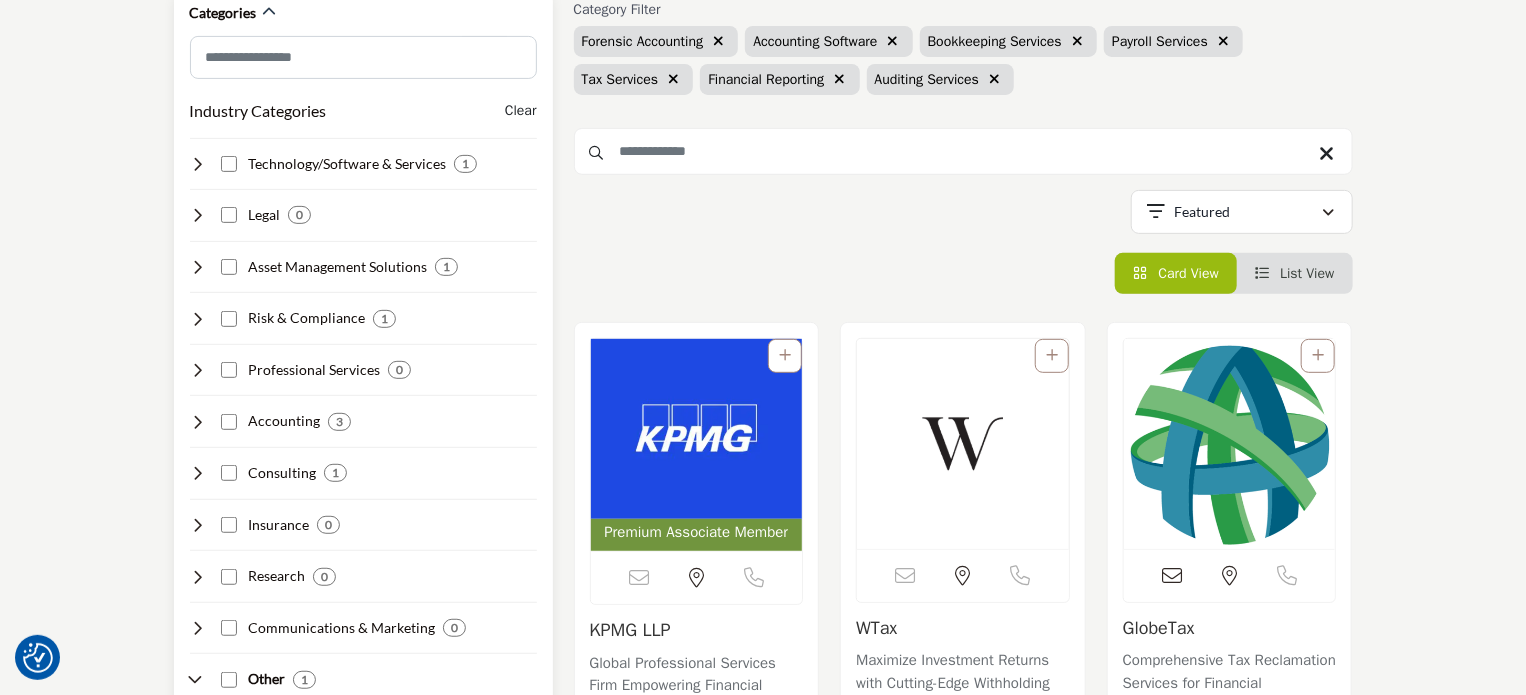 click on "Industry Categories
Clear
Technology/Software & Services
1 1 1 1 1 1 1" at bounding box center [363, 550] 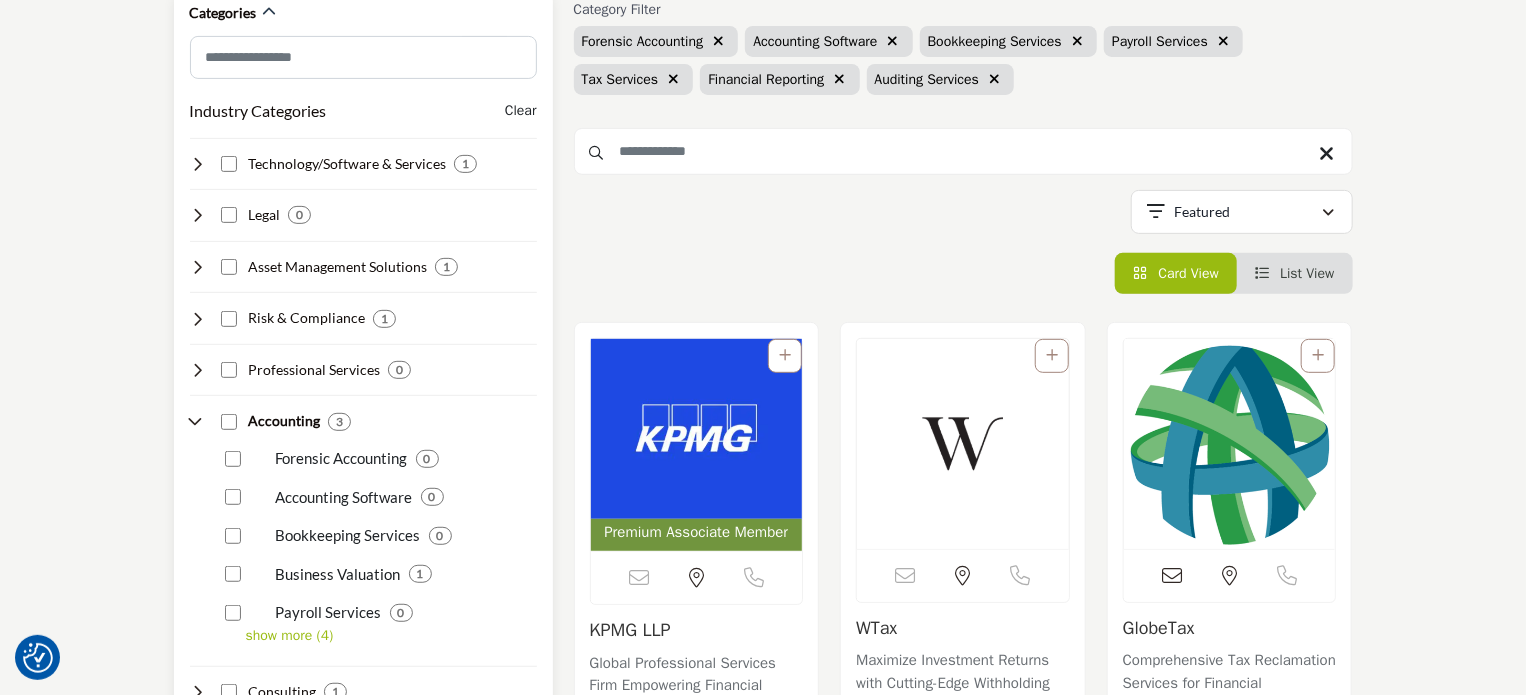 click on "Business Valuation" at bounding box center [338, 574] 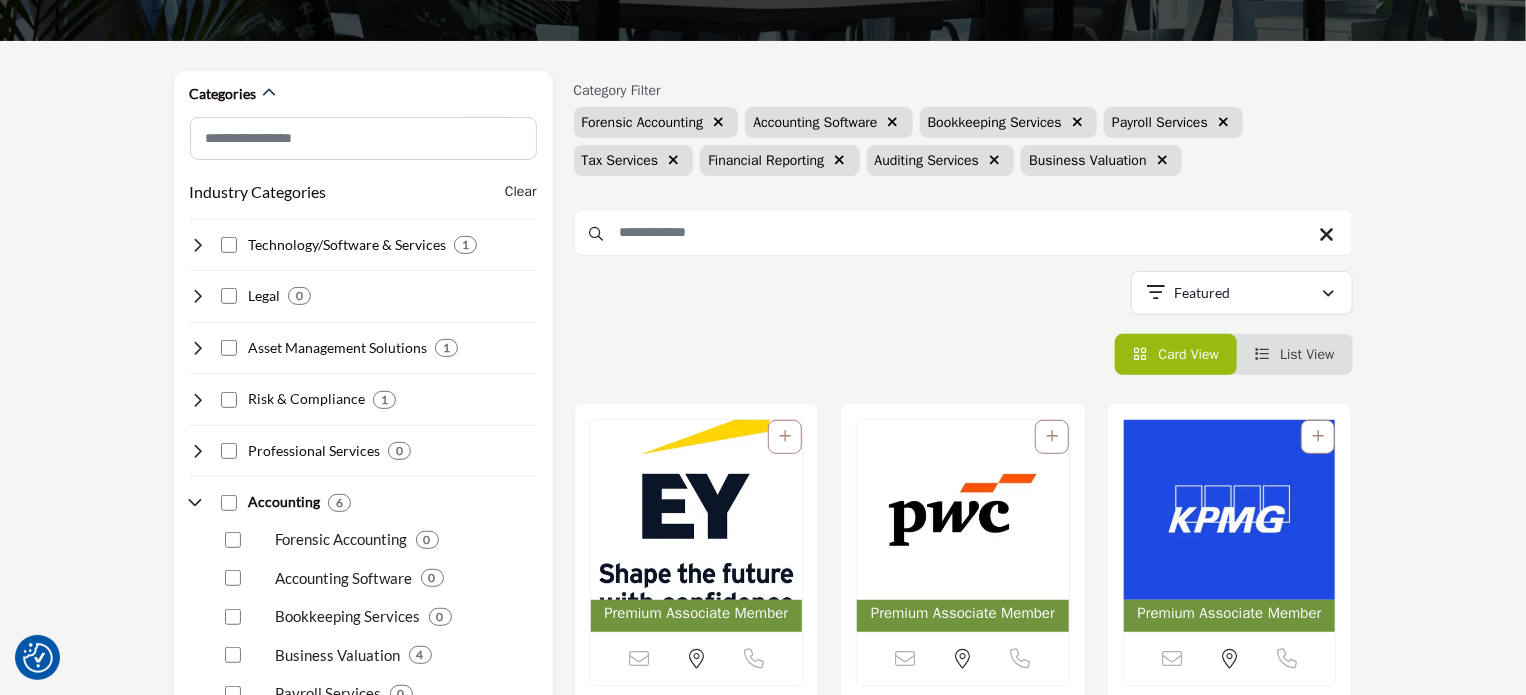 scroll, scrollTop: 0, scrollLeft: 0, axis: both 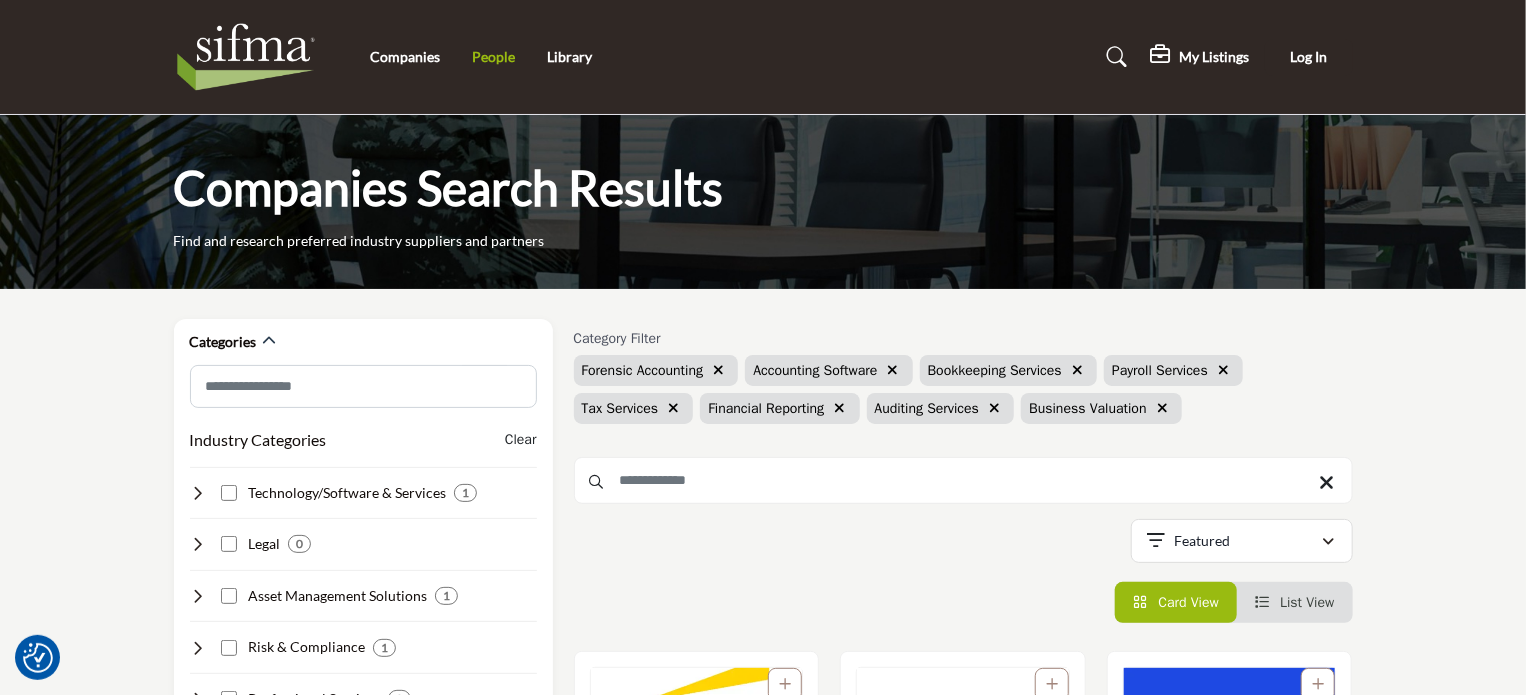 click on "People" at bounding box center (493, 56) 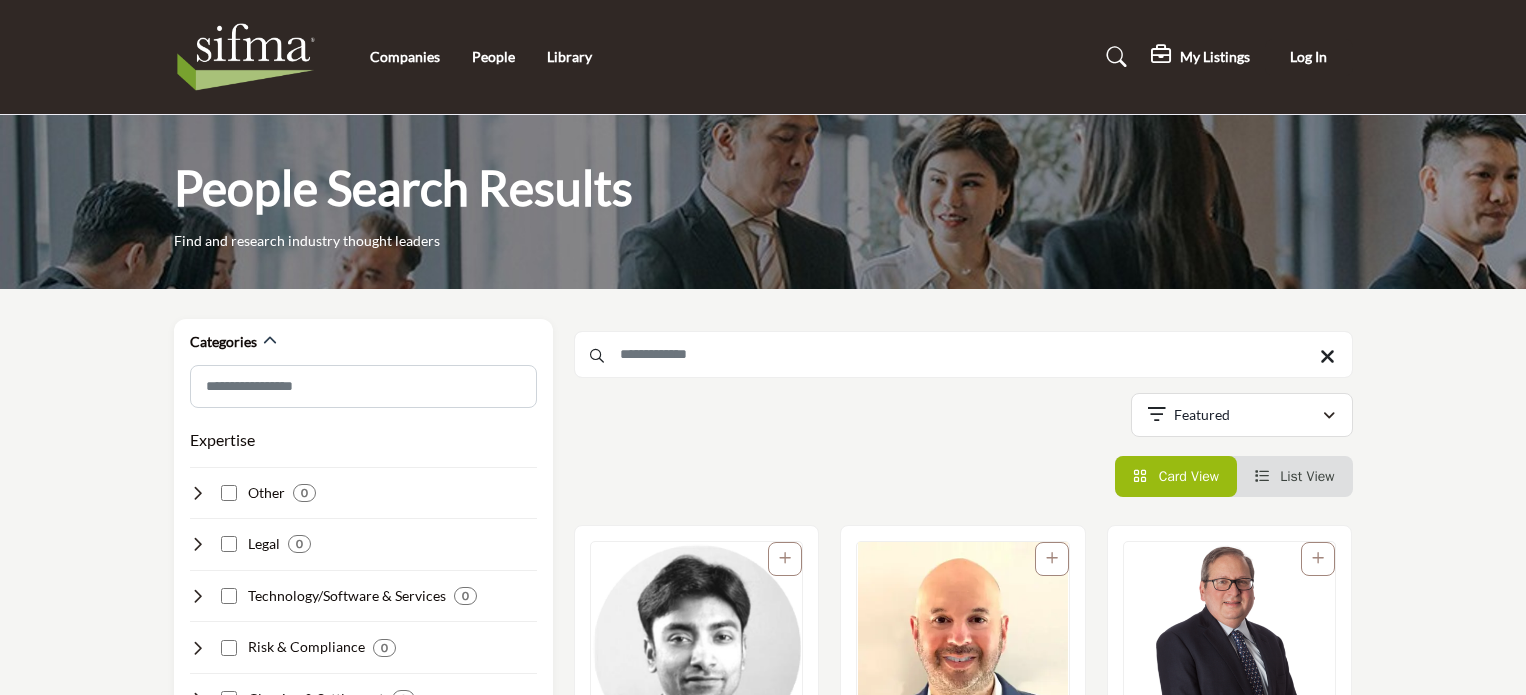 scroll, scrollTop: 0, scrollLeft: 0, axis: both 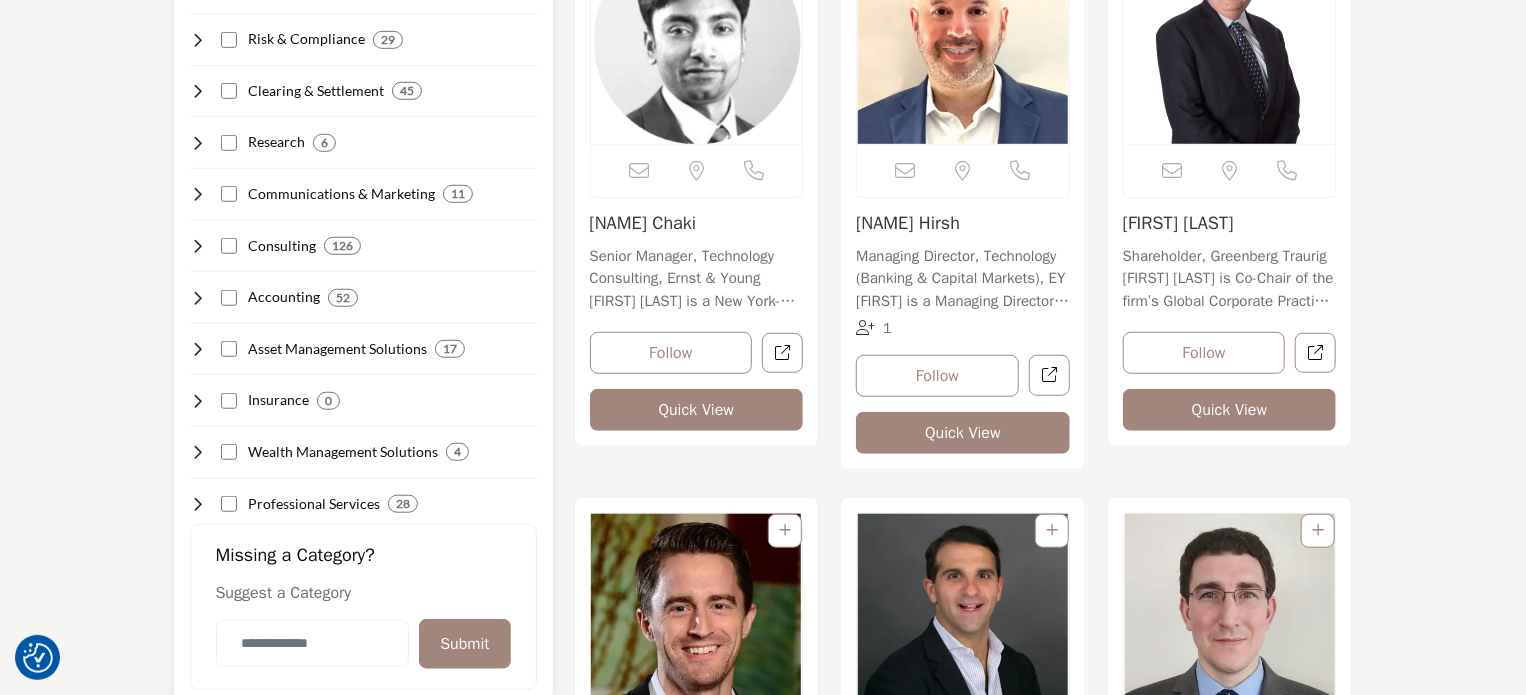 click on "Risk & Compliance" at bounding box center [306, 39] 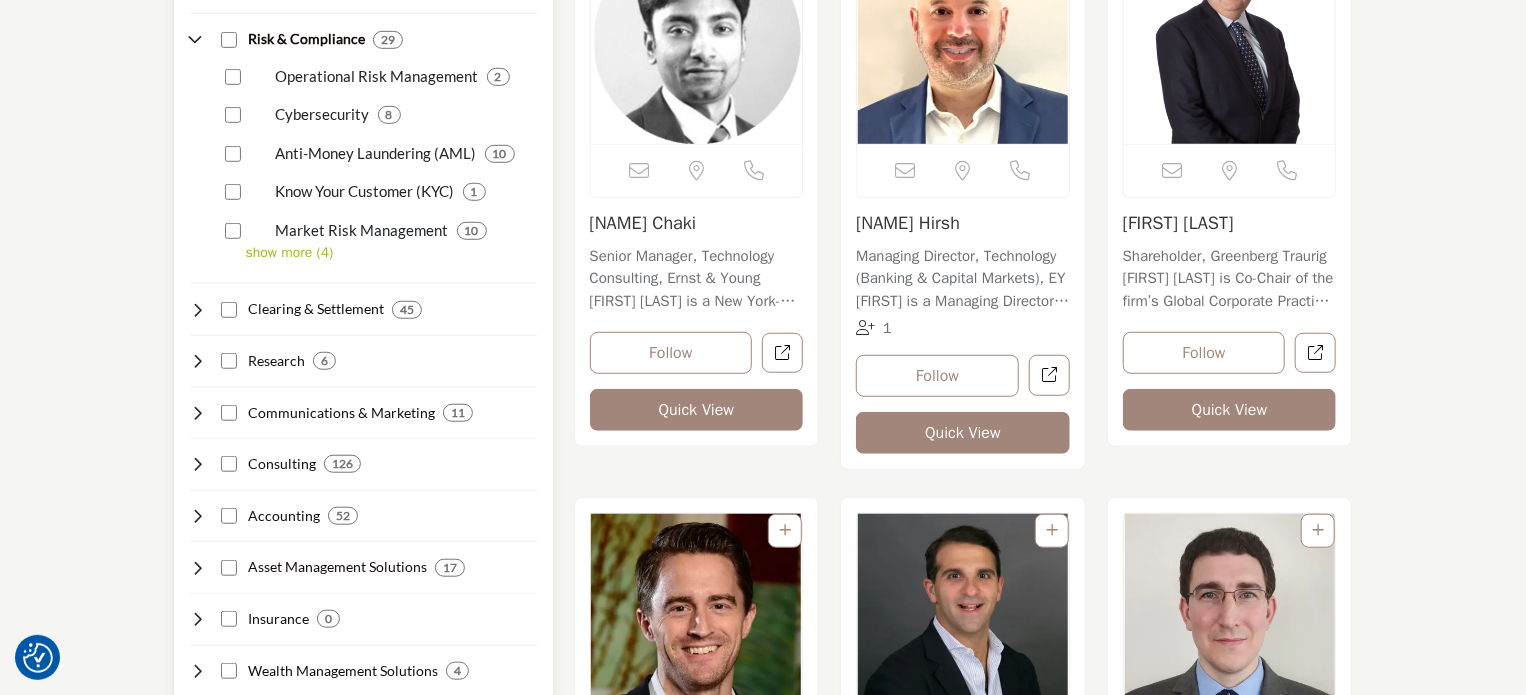 click on "show more (4)" at bounding box center [391, 252] 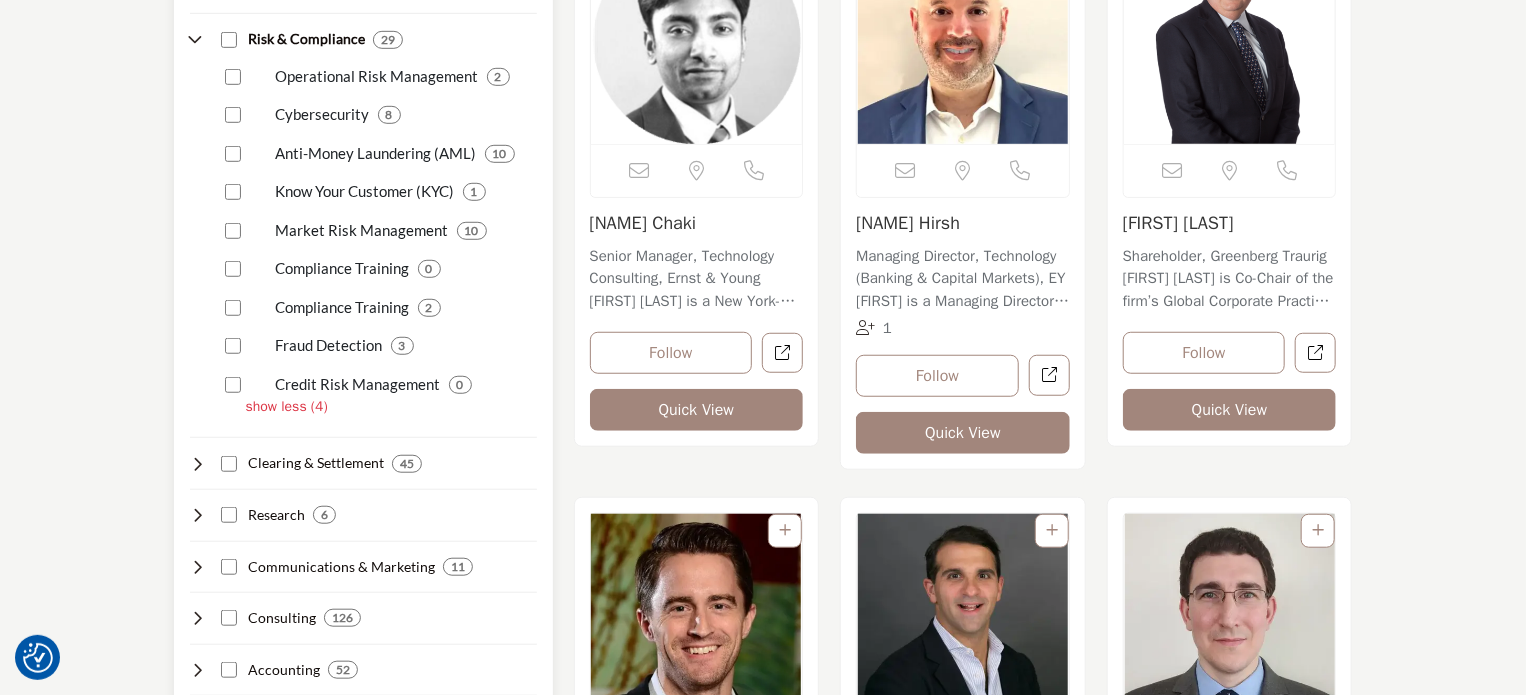 click on "Market Risk Management" at bounding box center (362, 230) 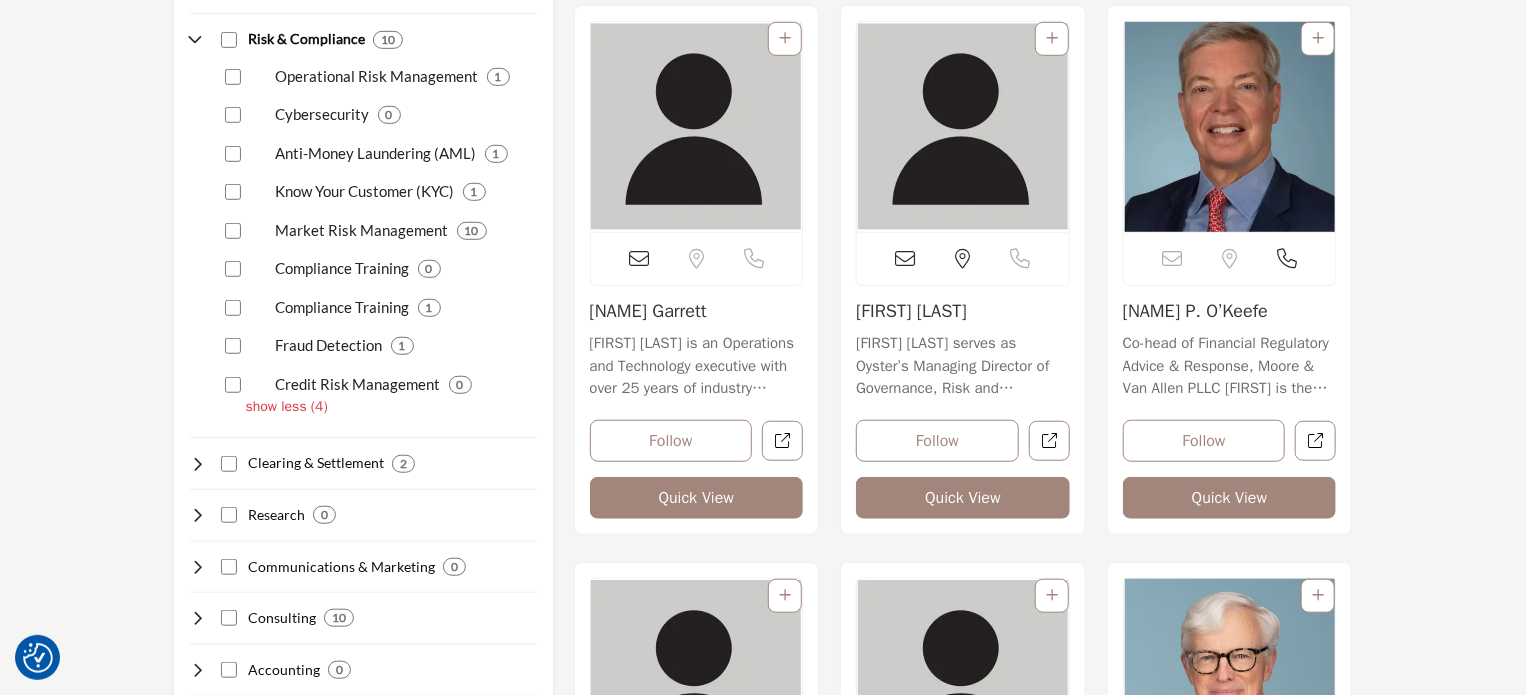 scroll, scrollTop: 0, scrollLeft: 0, axis: both 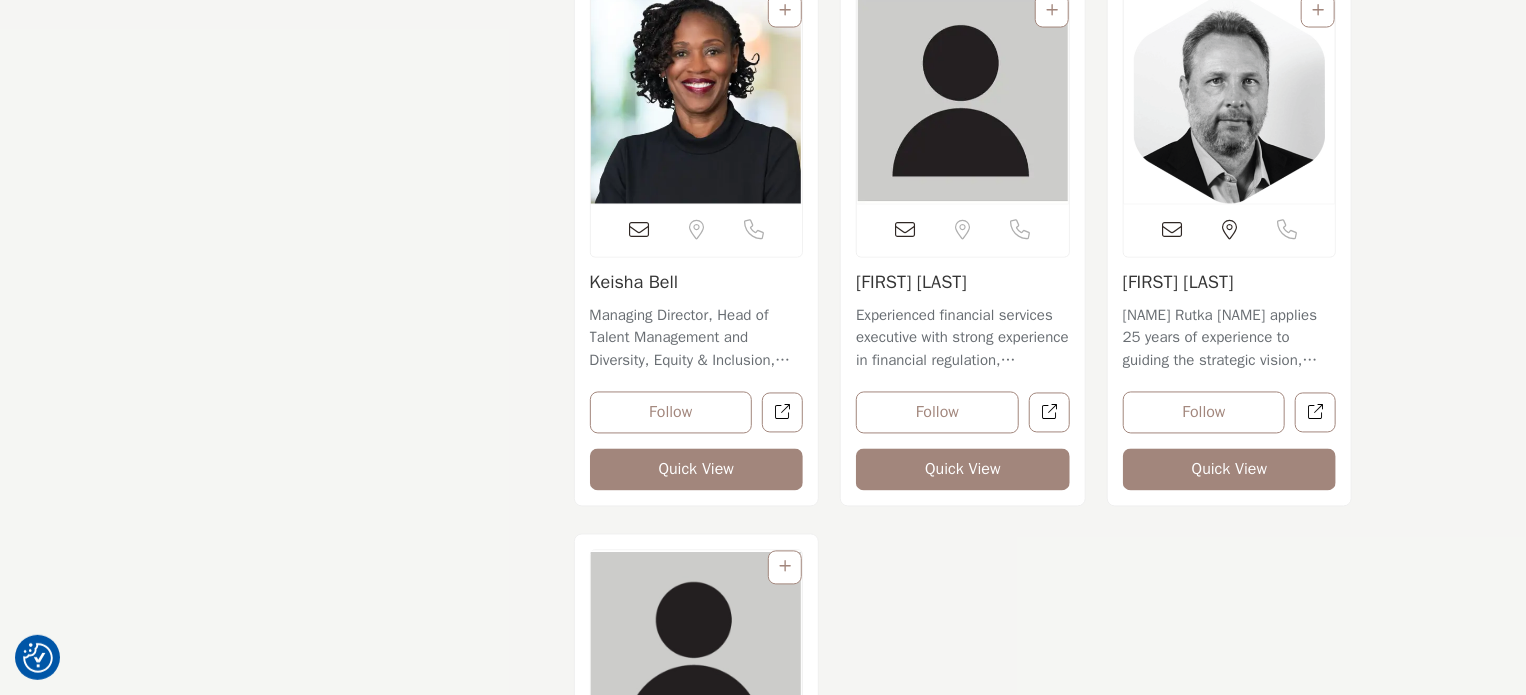 click on "Quick View" at bounding box center [697, 470] 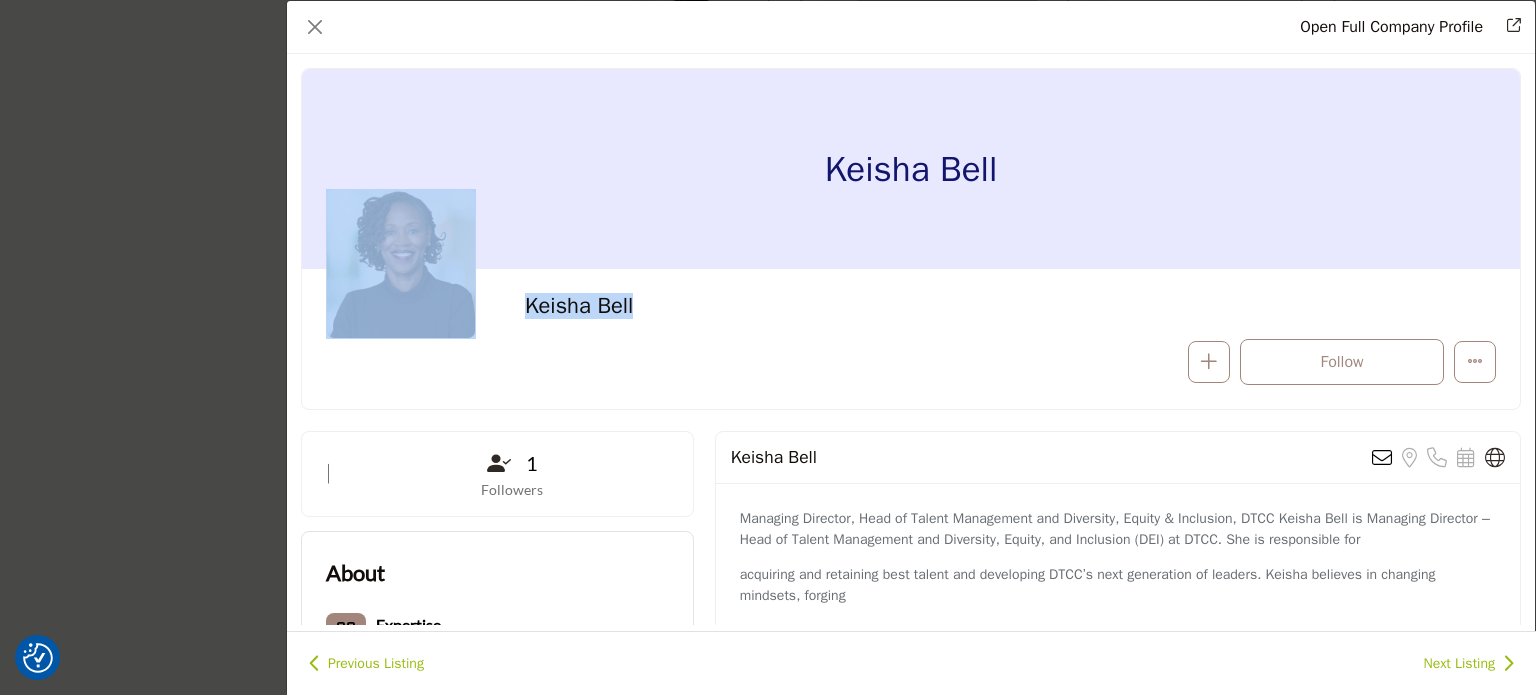 drag, startPoint x: 1535, startPoint y: 207, endPoint x: 1535, endPoint y: 271, distance: 64 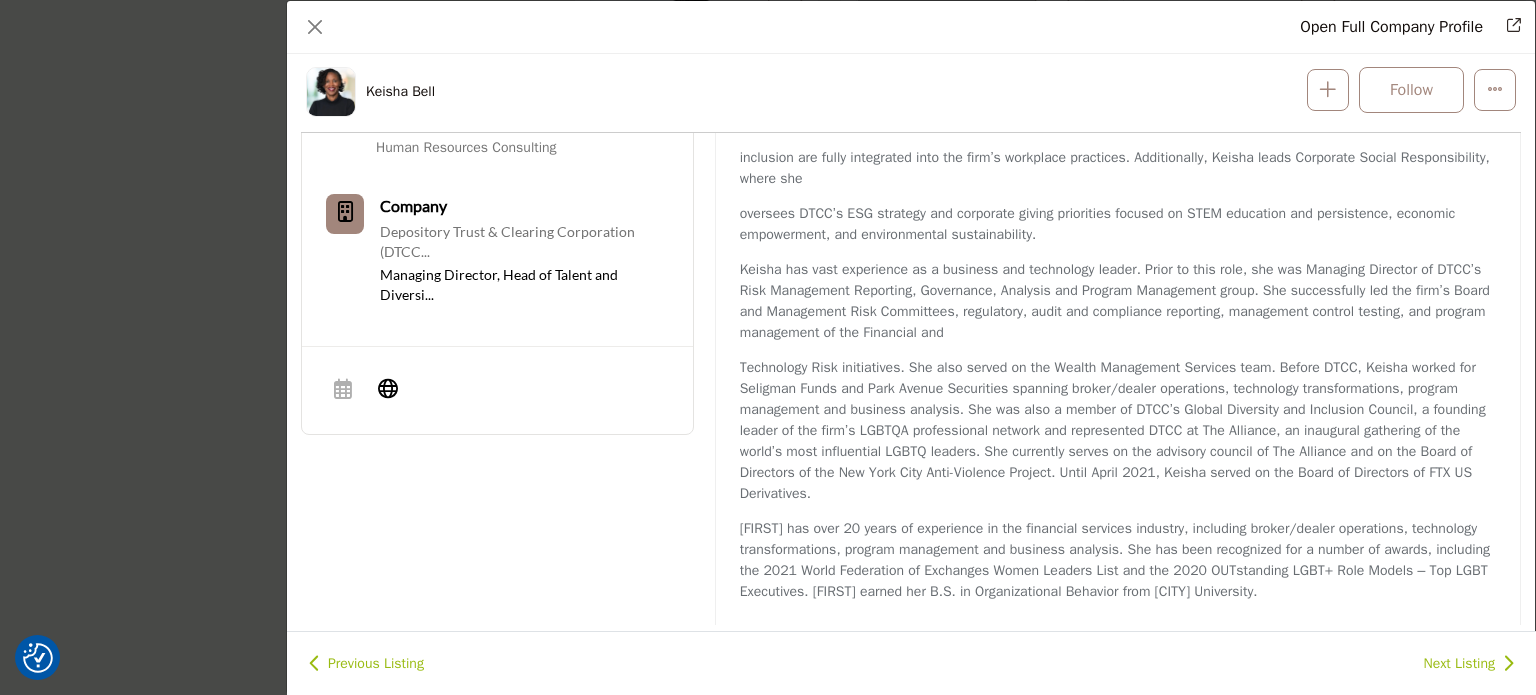 scroll, scrollTop: 683, scrollLeft: 0, axis: vertical 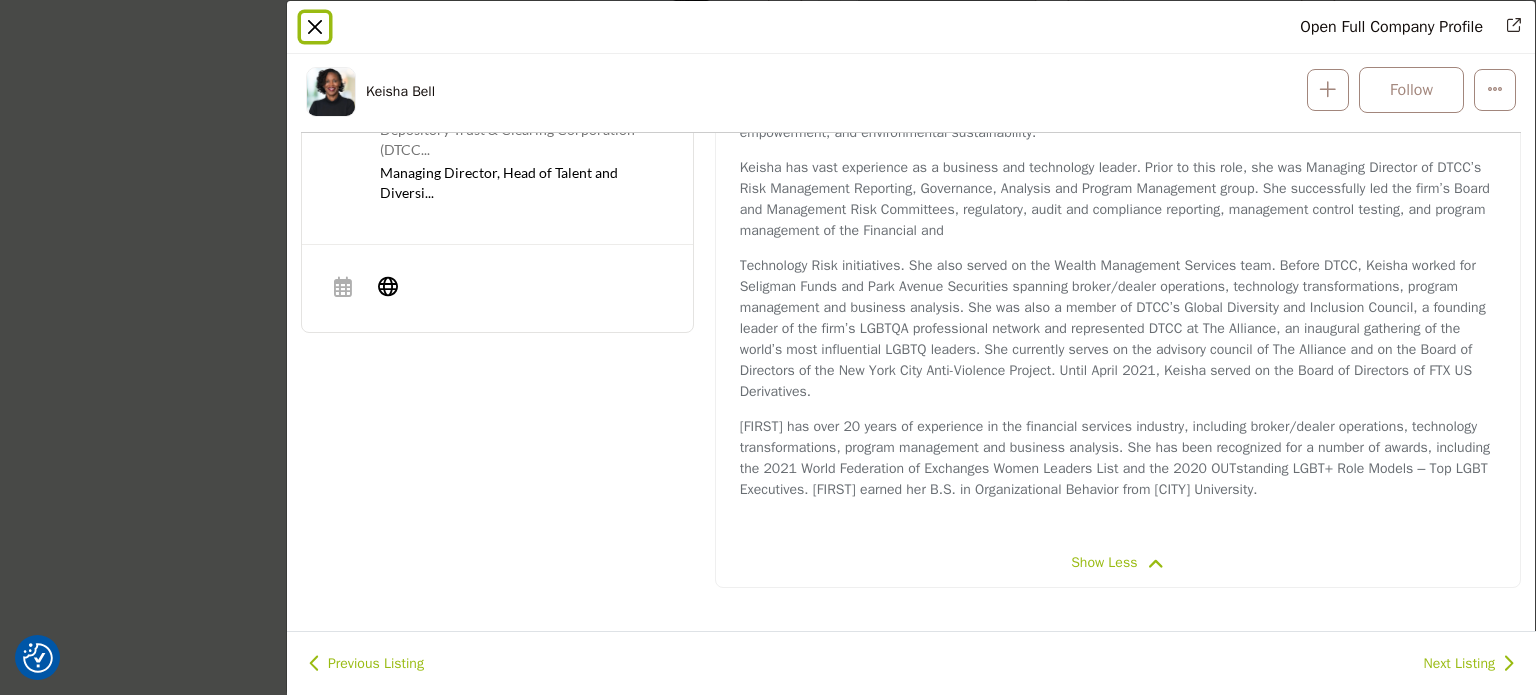 click at bounding box center (315, 27) 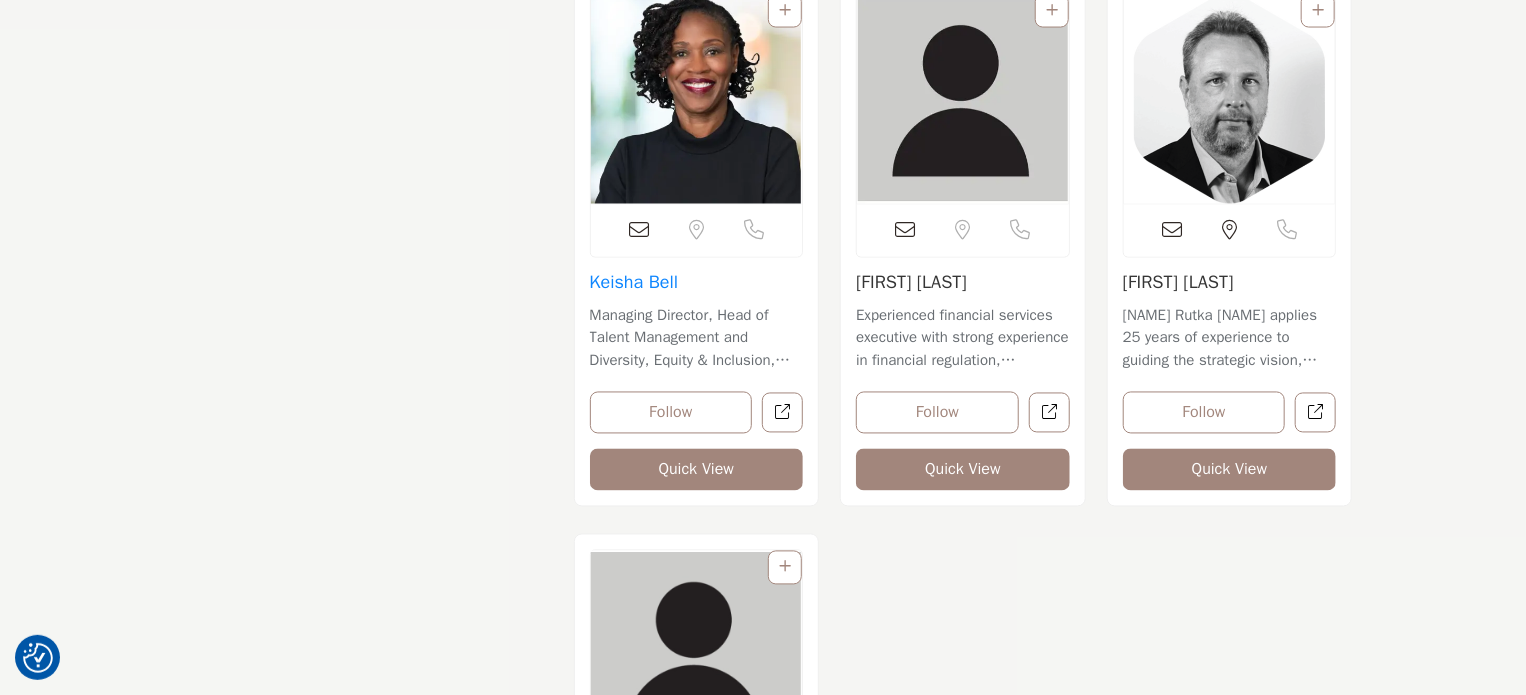 click on "Keisha Bell" at bounding box center [634, 283] 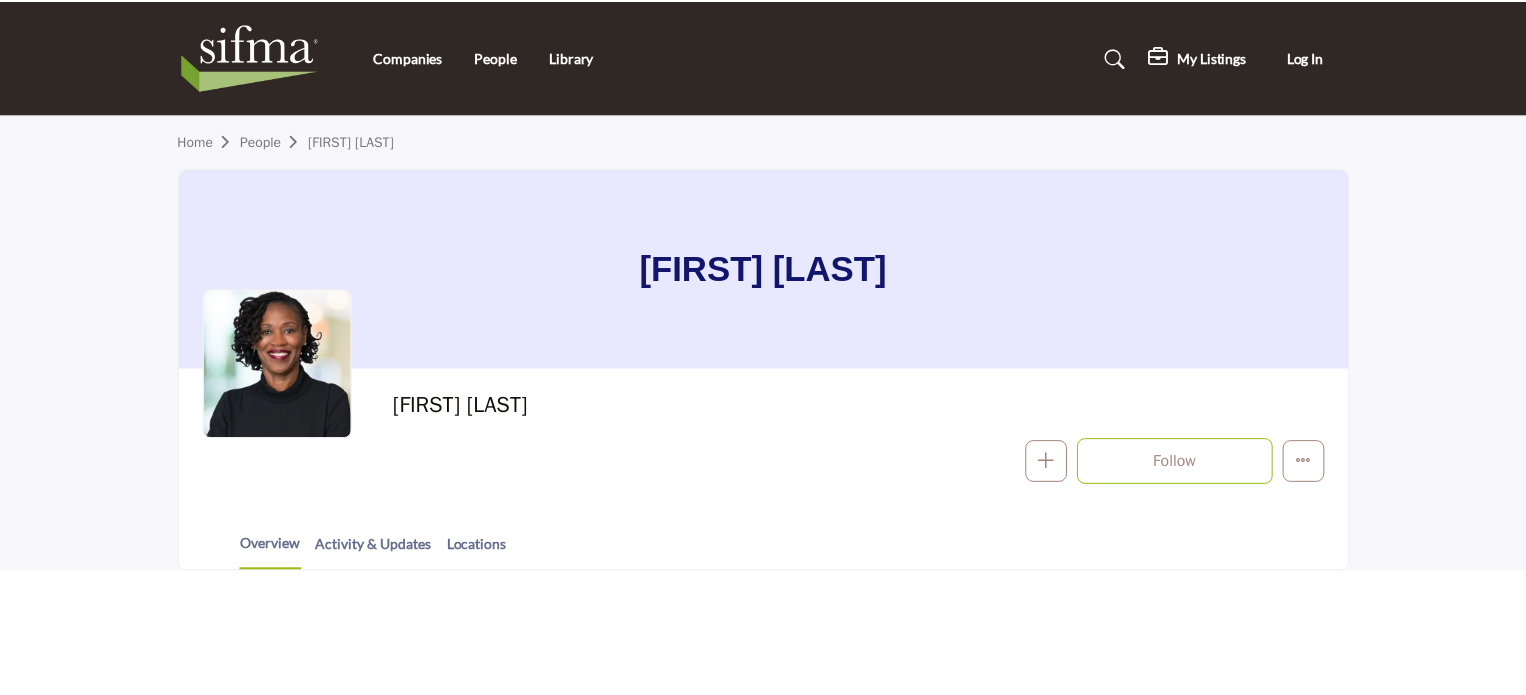 scroll, scrollTop: 0, scrollLeft: 0, axis: both 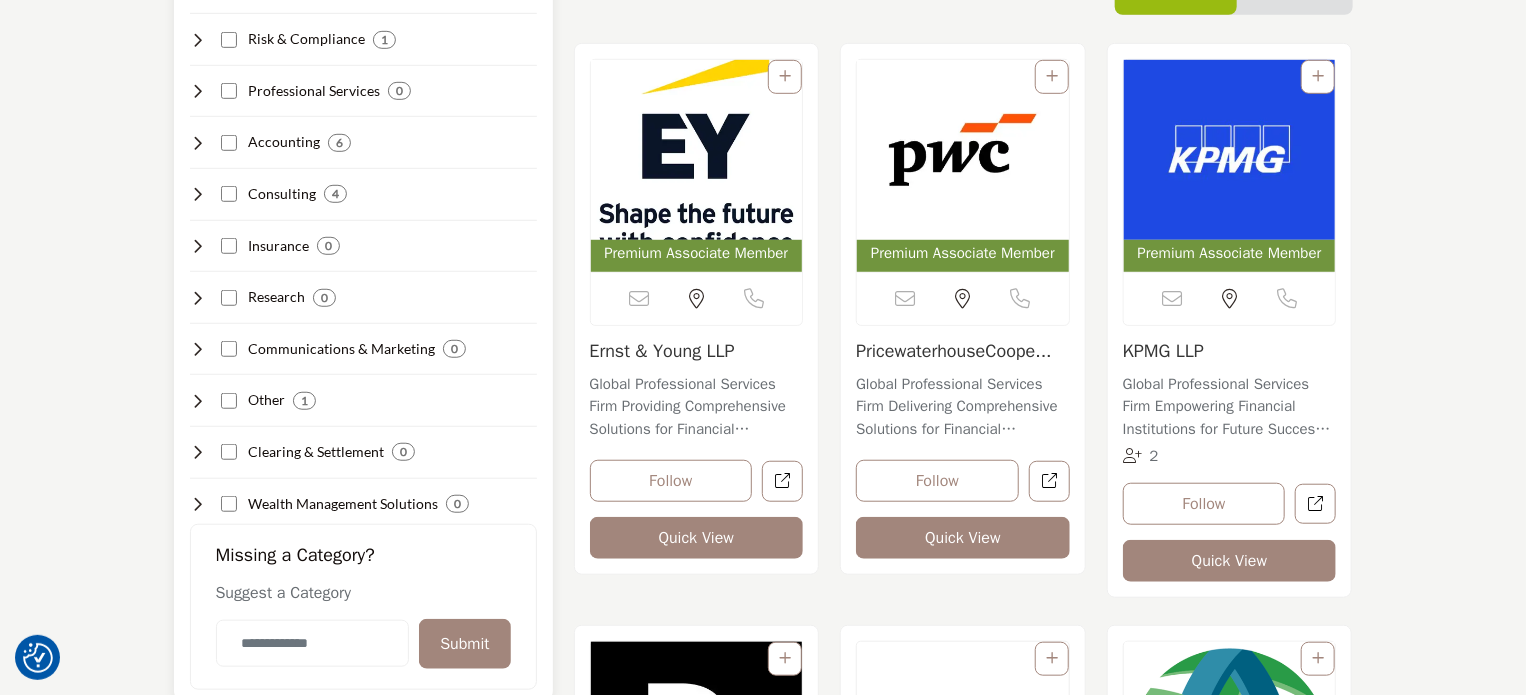 click on "Risk & Compliance" at bounding box center (306, 39) 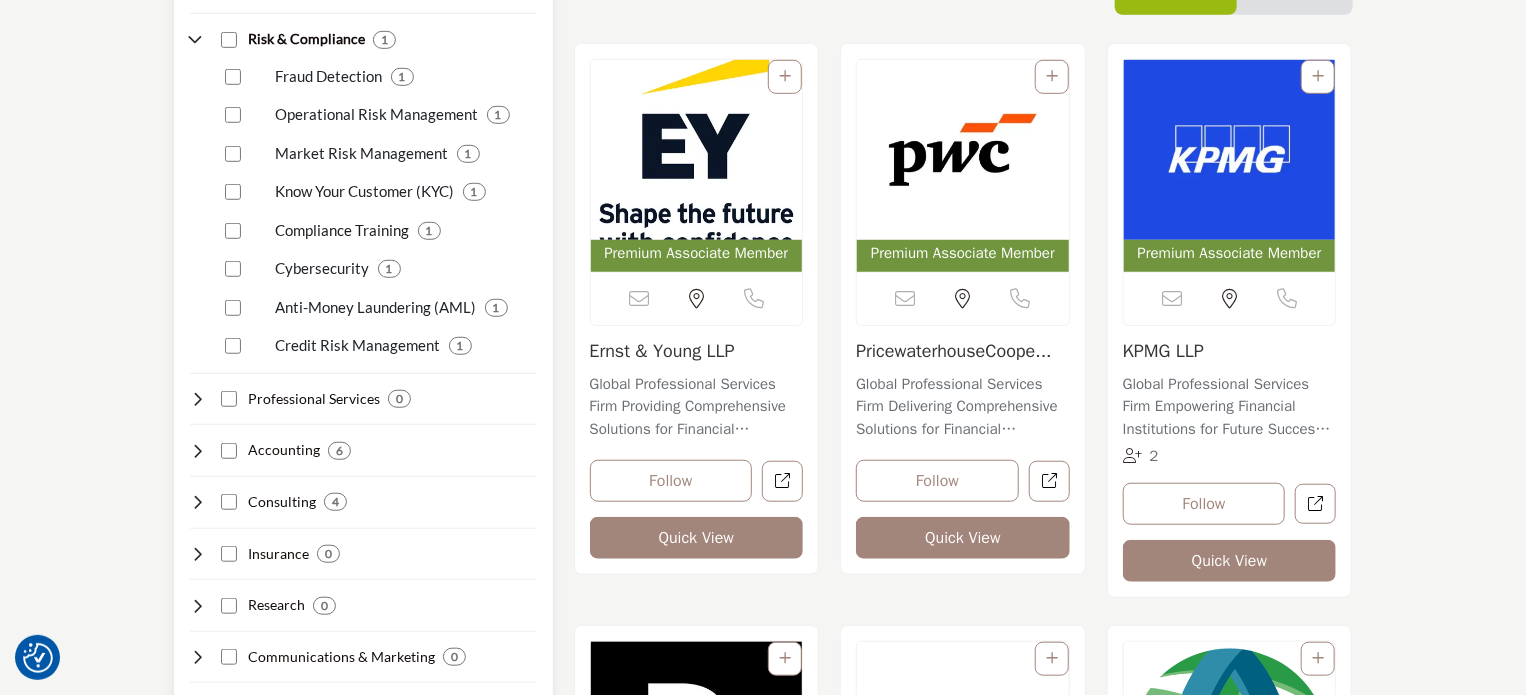 click on "Compliance Training" at bounding box center [343, 230] 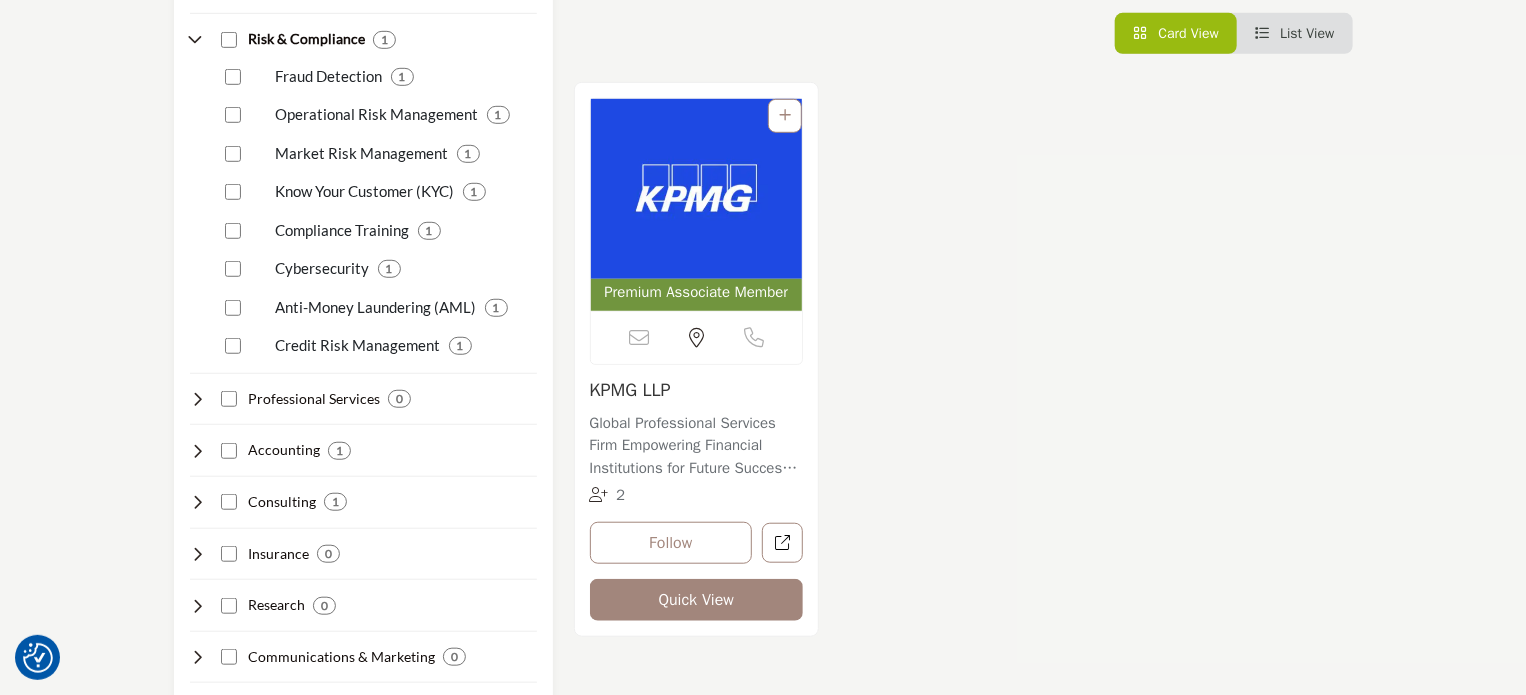 scroll, scrollTop: 0, scrollLeft: 0, axis: both 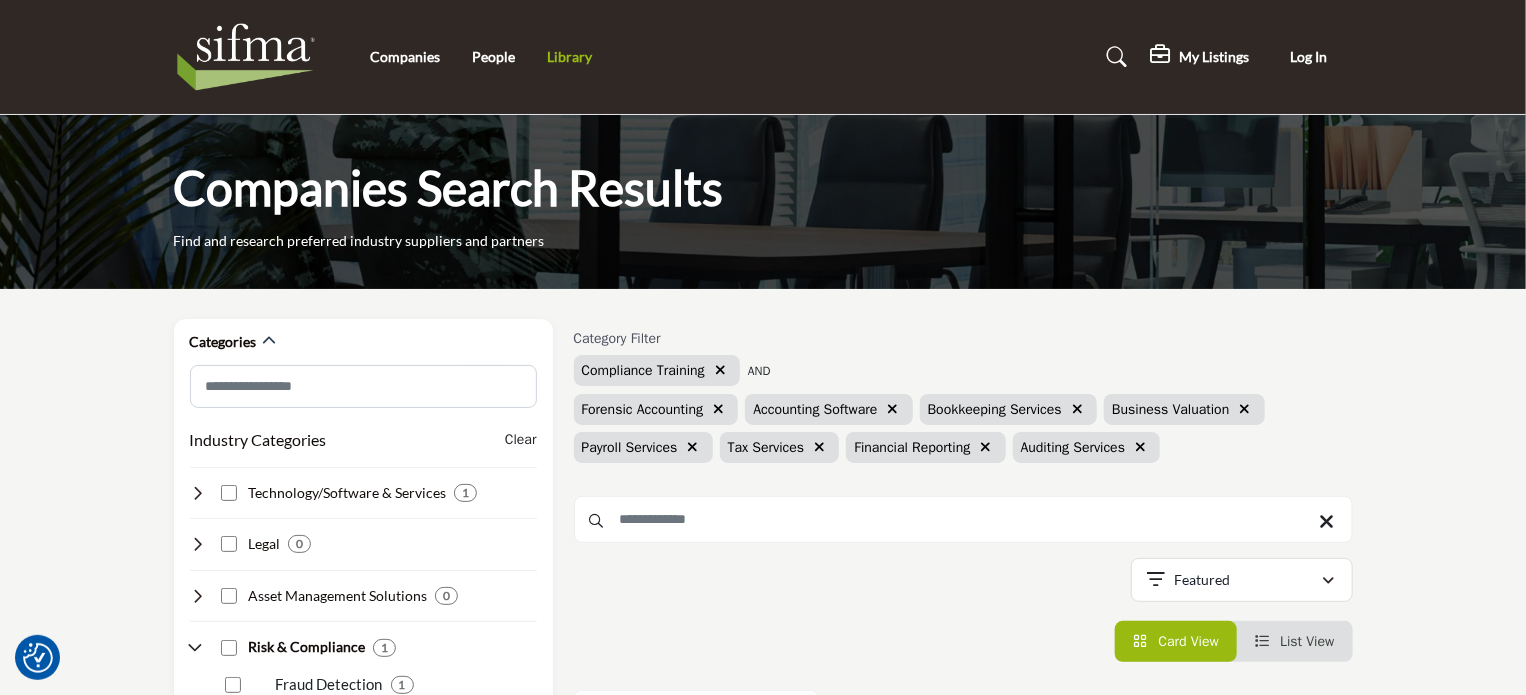 click on "Library" at bounding box center (569, 56) 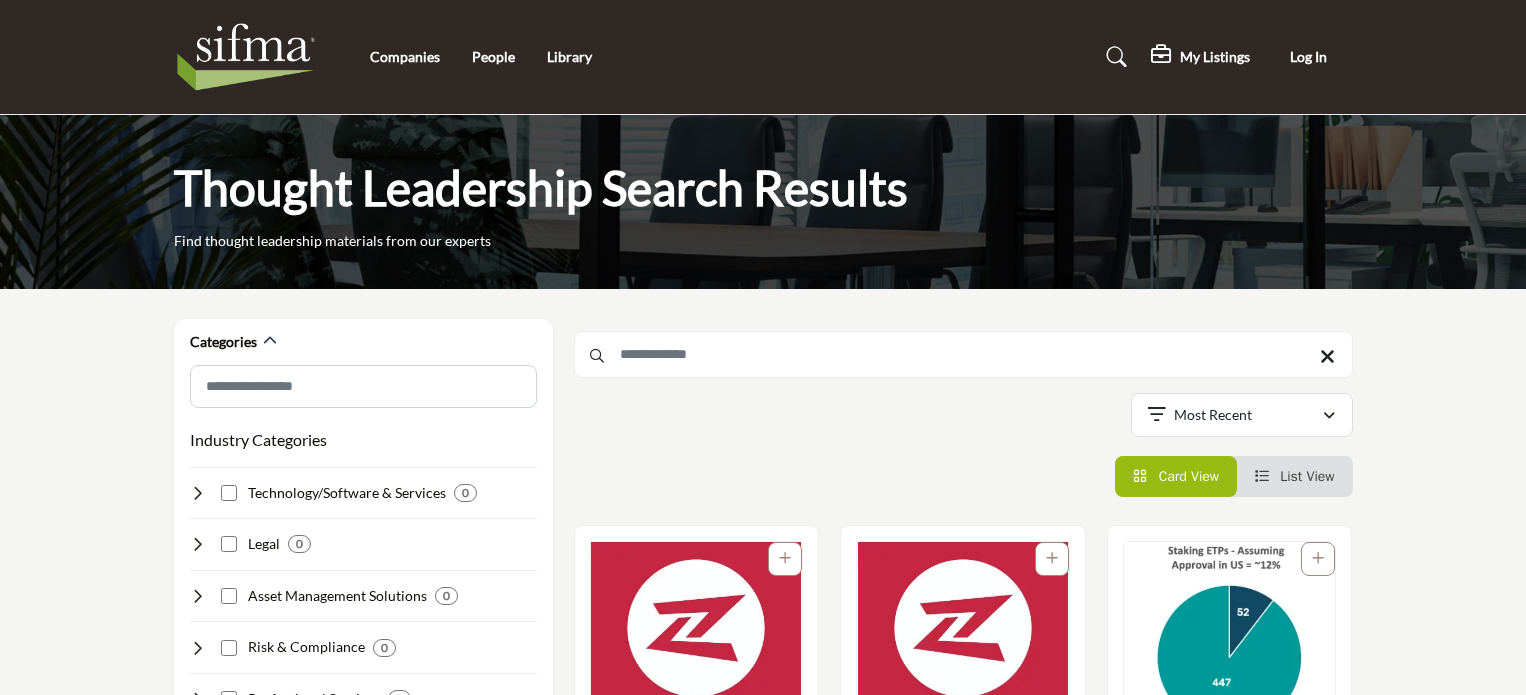 scroll, scrollTop: 0, scrollLeft: 0, axis: both 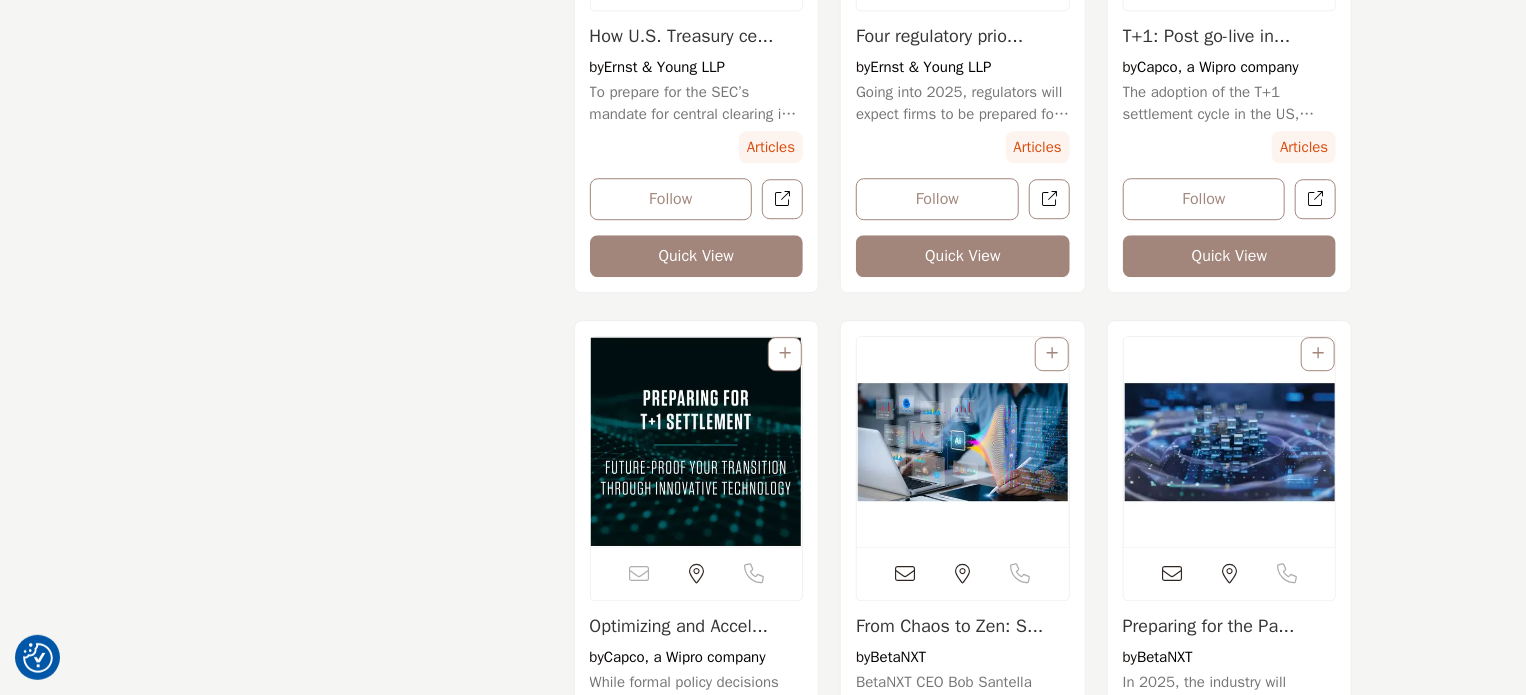 click on "Categories
Industry Categories
Clear
58 32 22 12 16 14 18 14" at bounding box center (763, -1555) 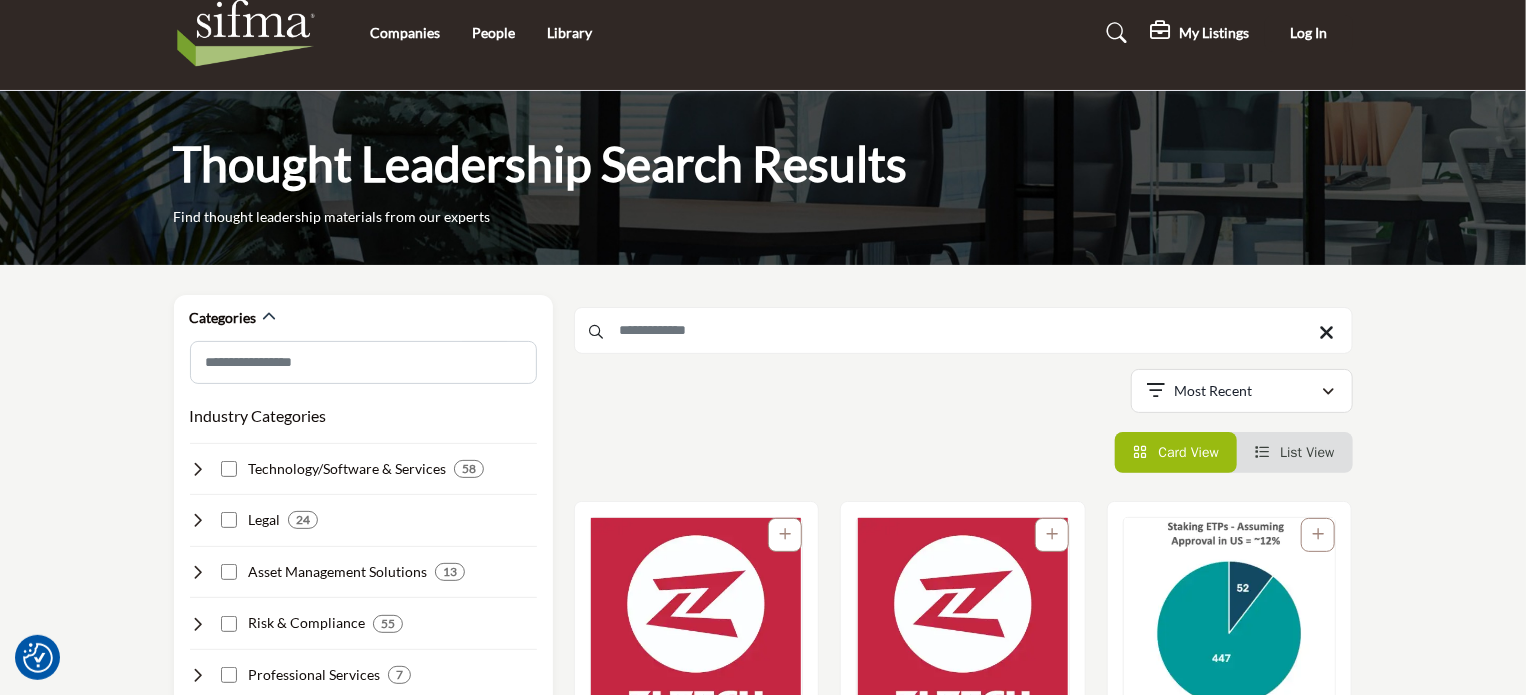 scroll, scrollTop: 0, scrollLeft: 0, axis: both 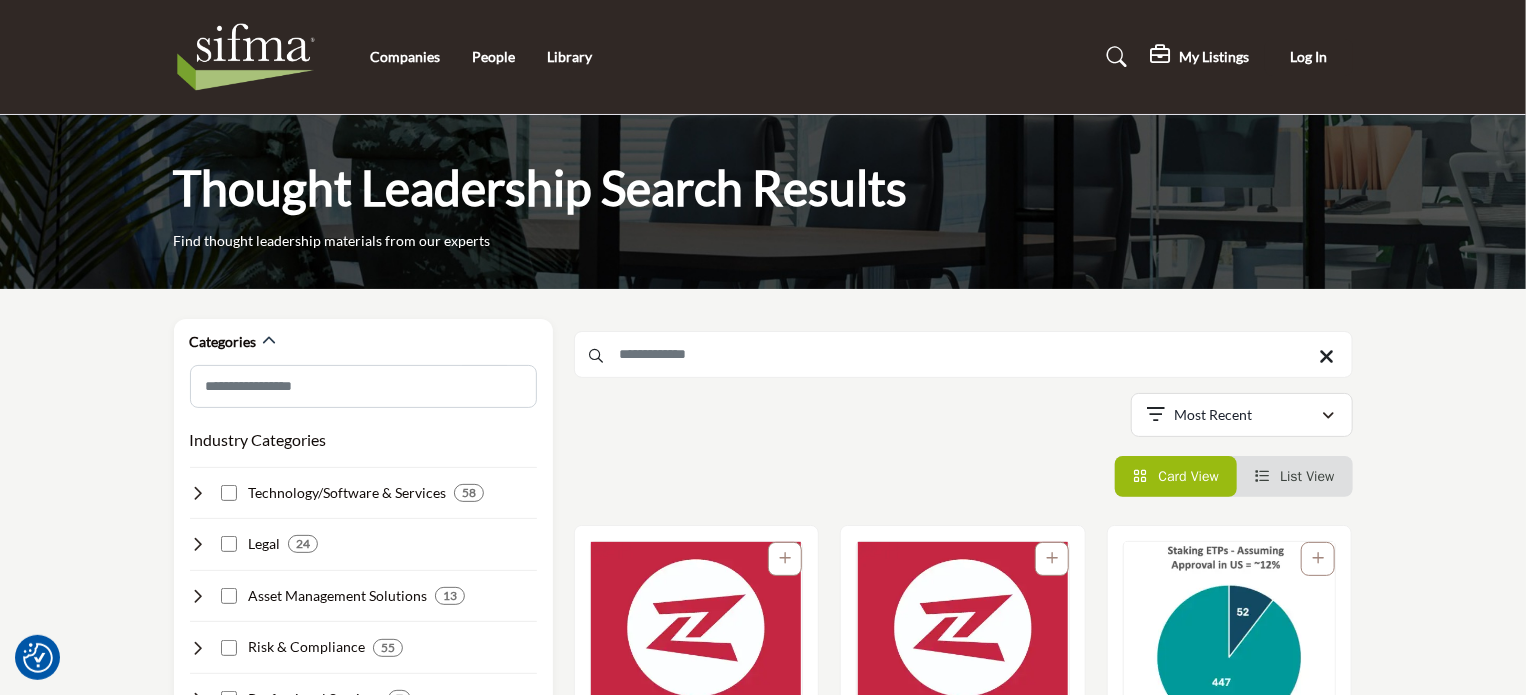 click at bounding box center [251, 57] 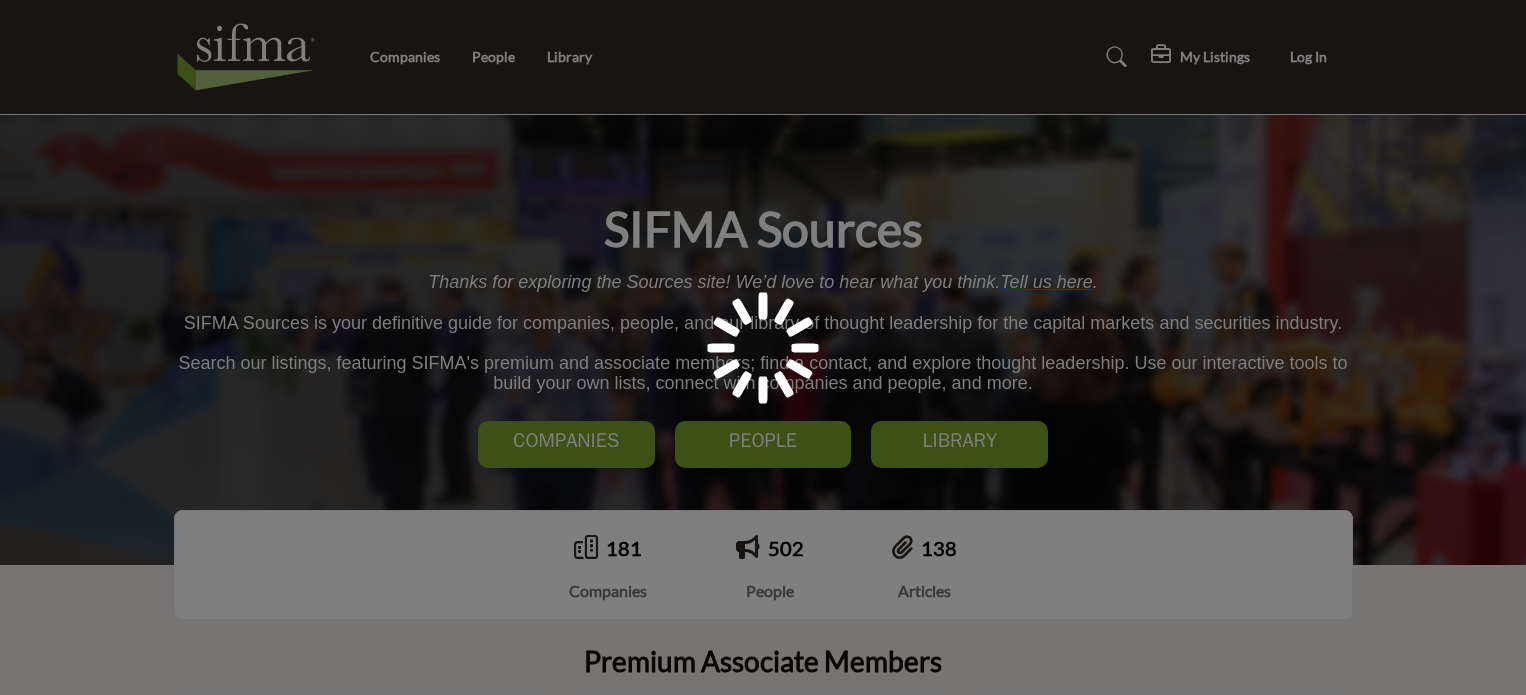 scroll, scrollTop: 0, scrollLeft: 0, axis: both 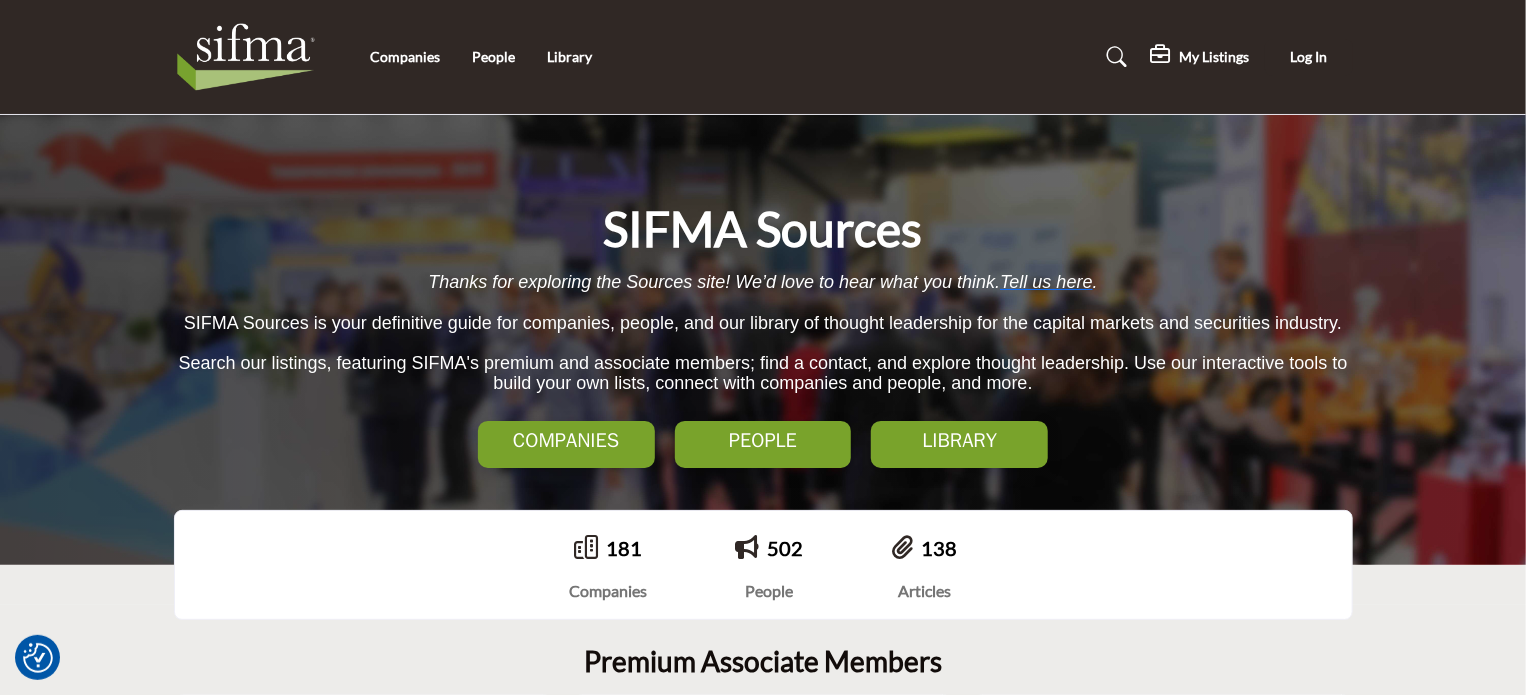click at bounding box center [251, 57] 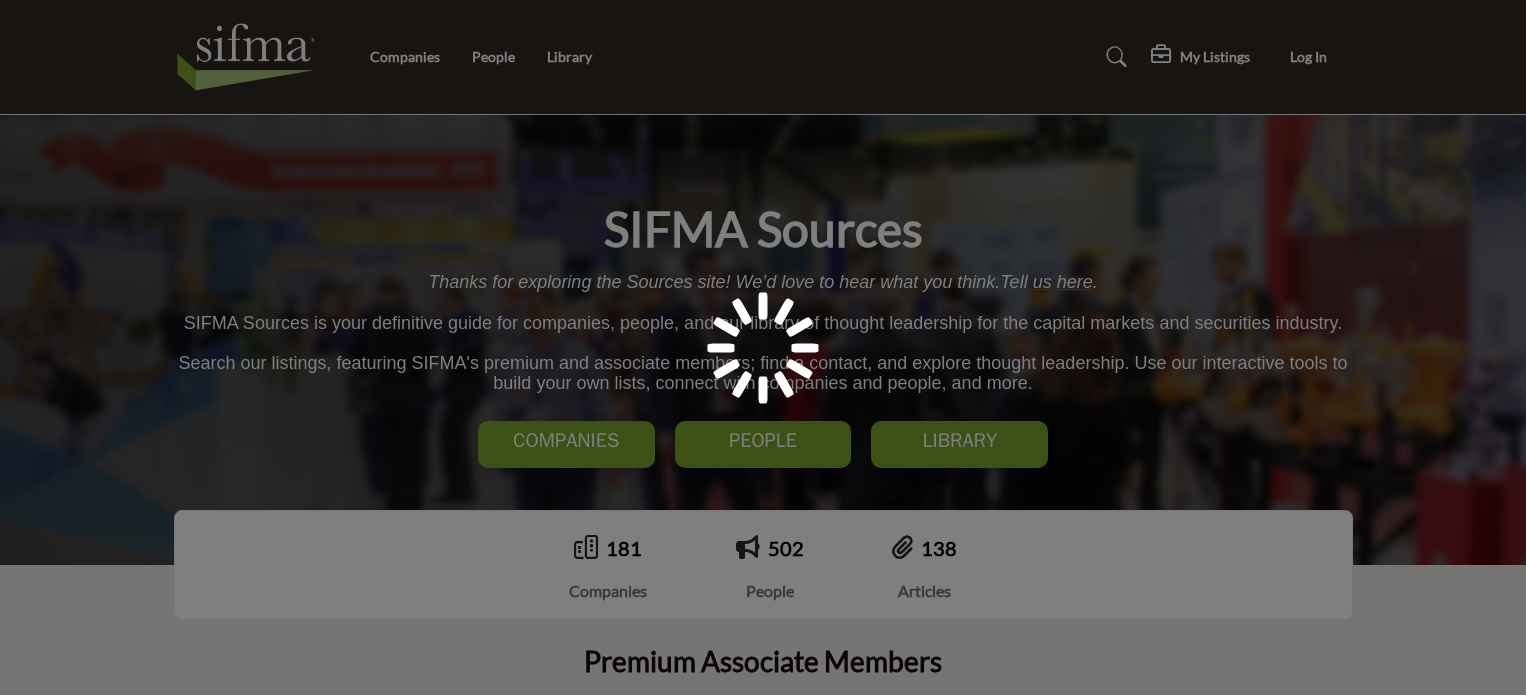 scroll, scrollTop: 0, scrollLeft: 0, axis: both 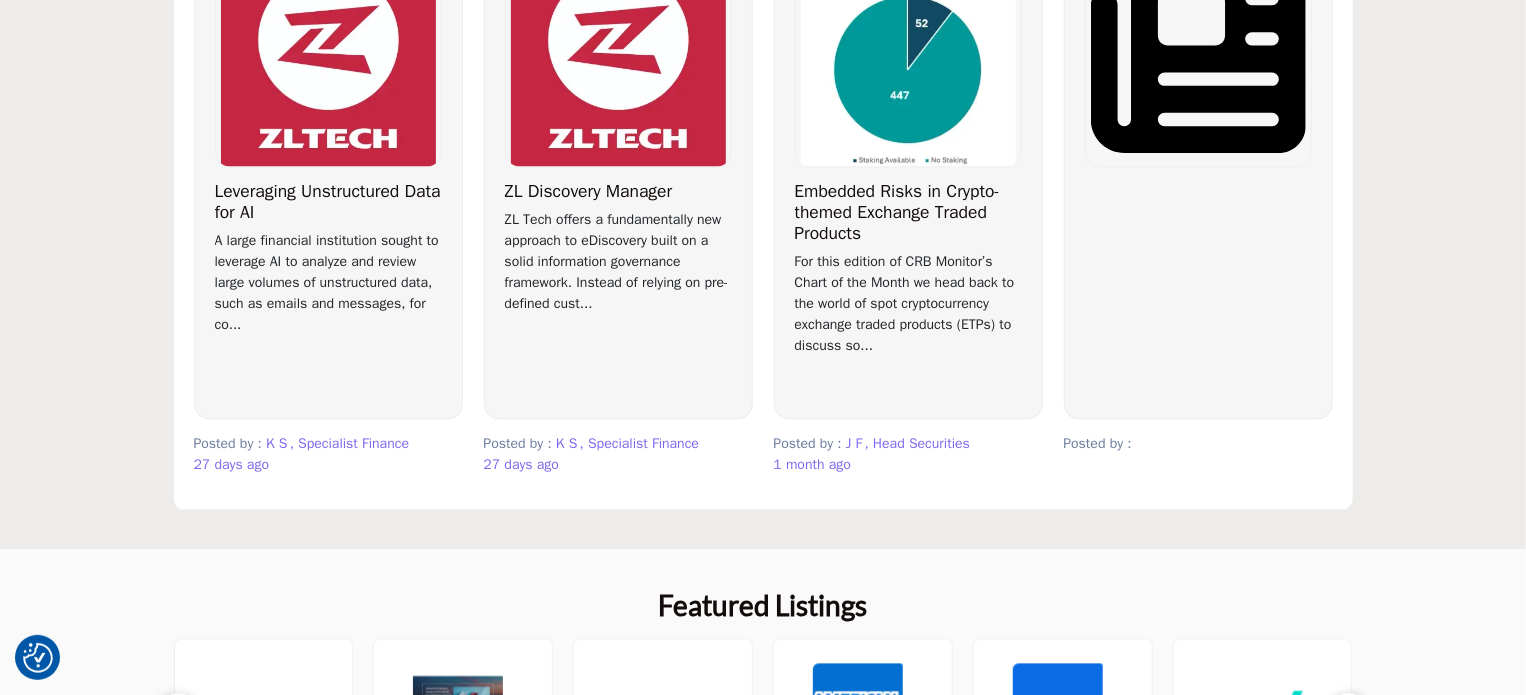drag, startPoint x: 1535, startPoint y: 4, endPoint x: 1072, endPoint y: 27, distance: 463.57092 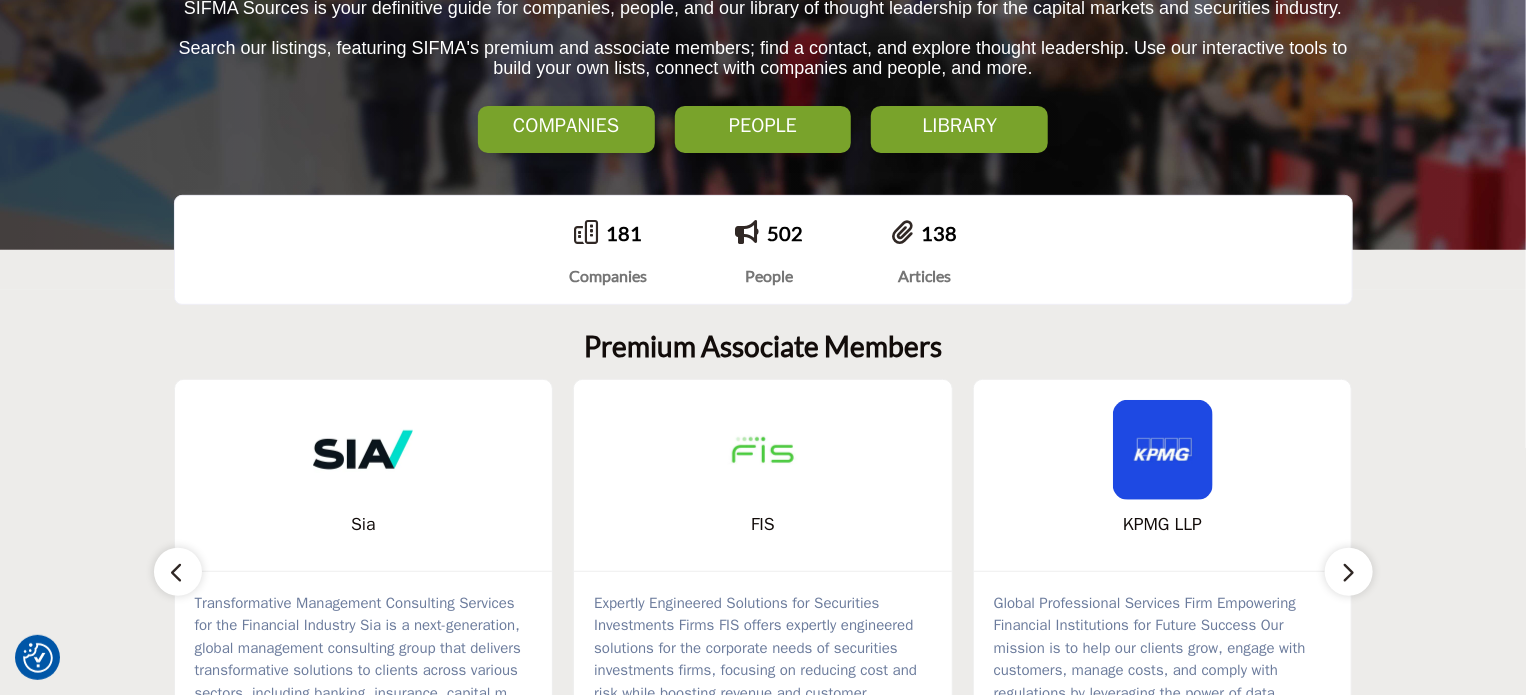 scroll, scrollTop: 0, scrollLeft: 0, axis: both 